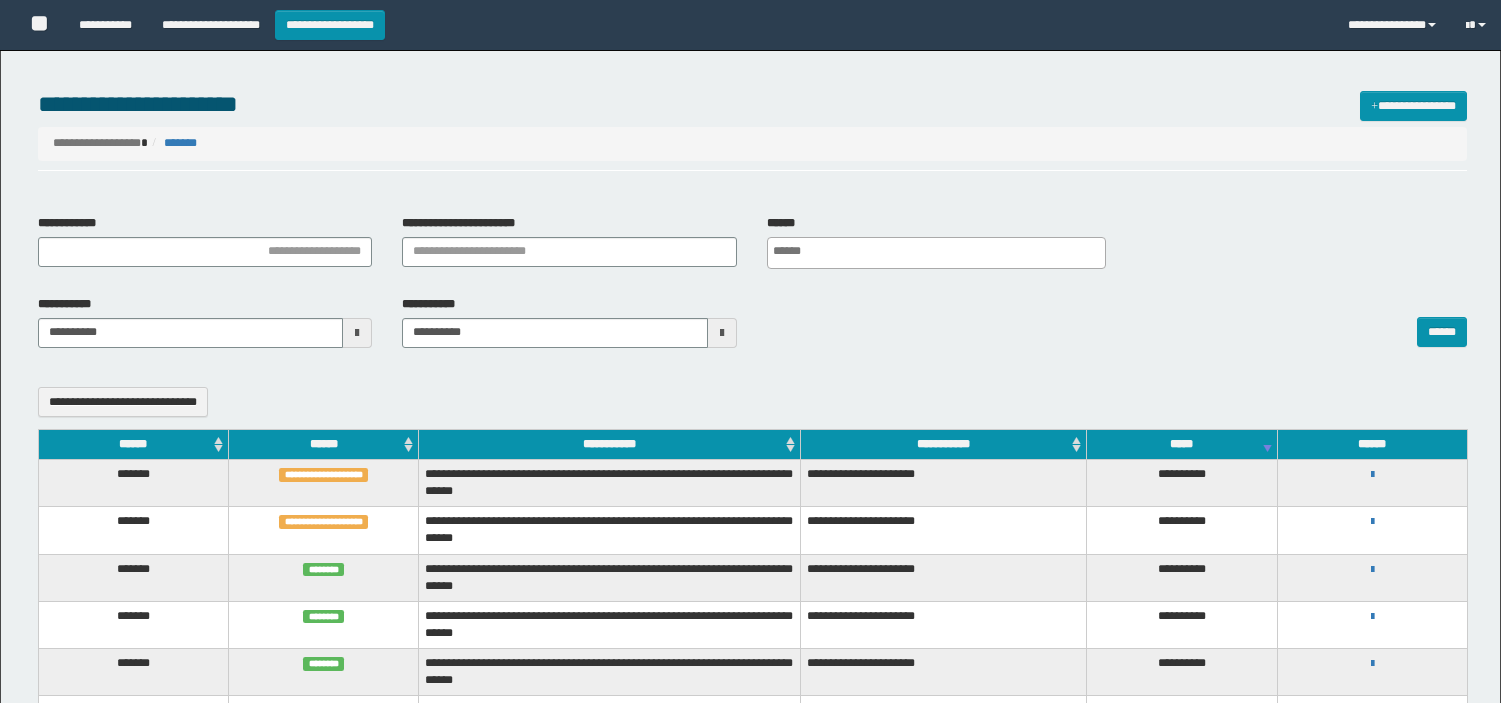 select 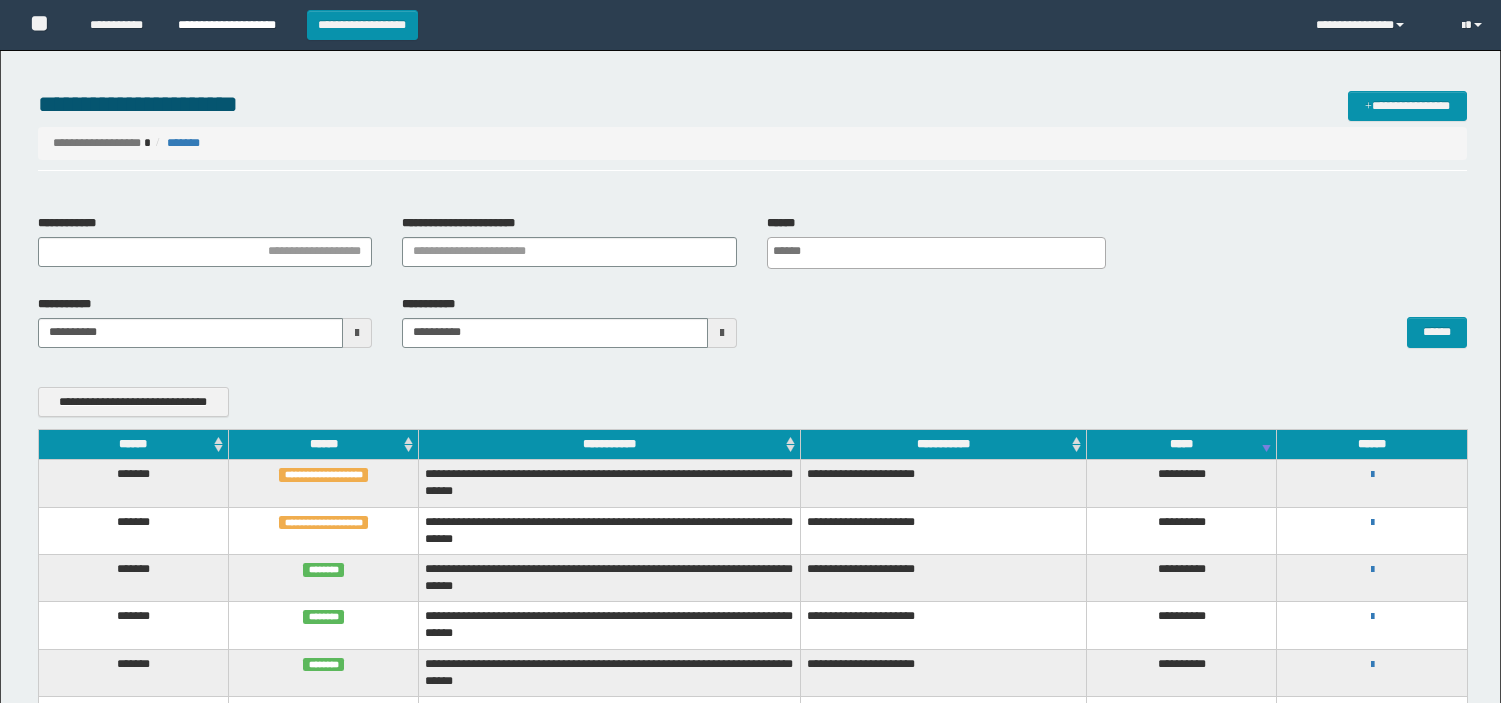 scroll, scrollTop: 222, scrollLeft: 0, axis: vertical 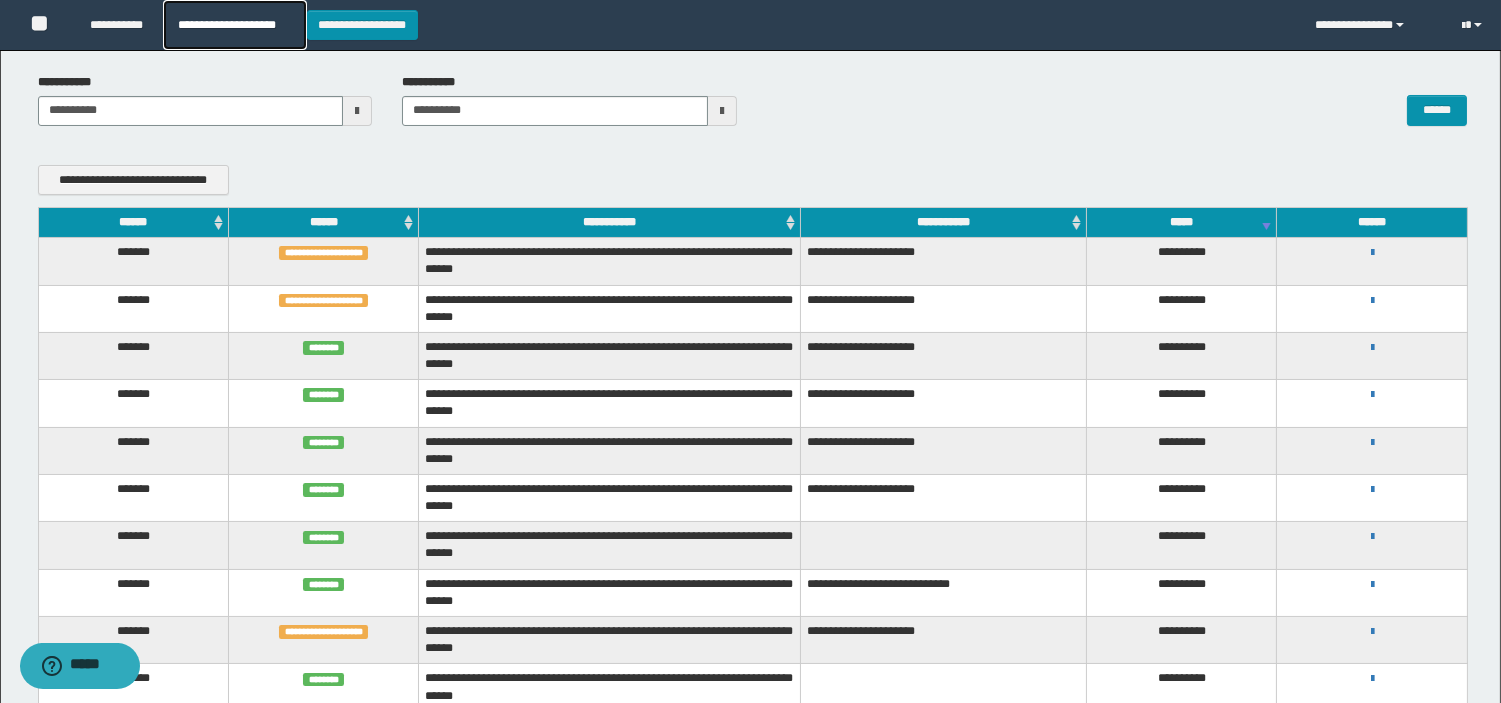 click on "**********" at bounding box center [234, 25] 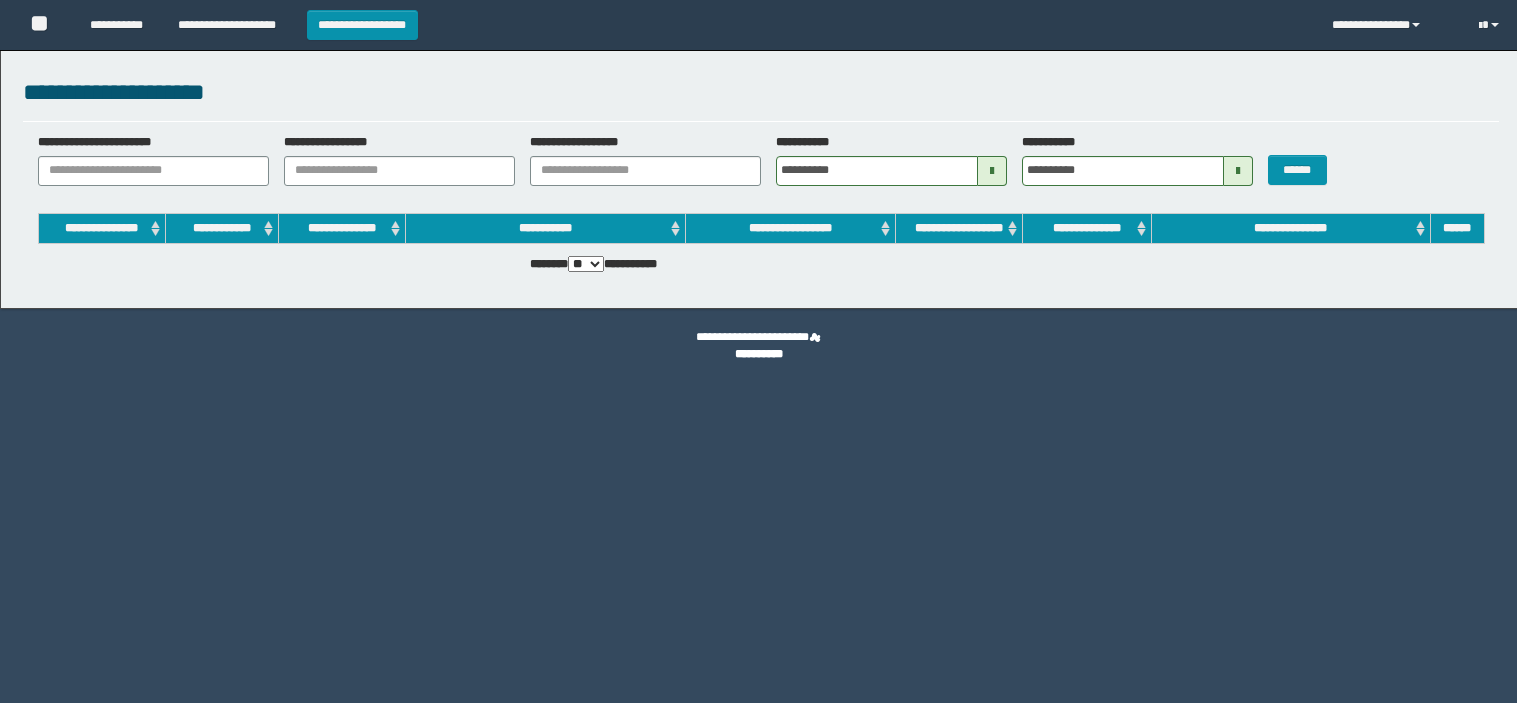 scroll, scrollTop: 0, scrollLeft: 0, axis: both 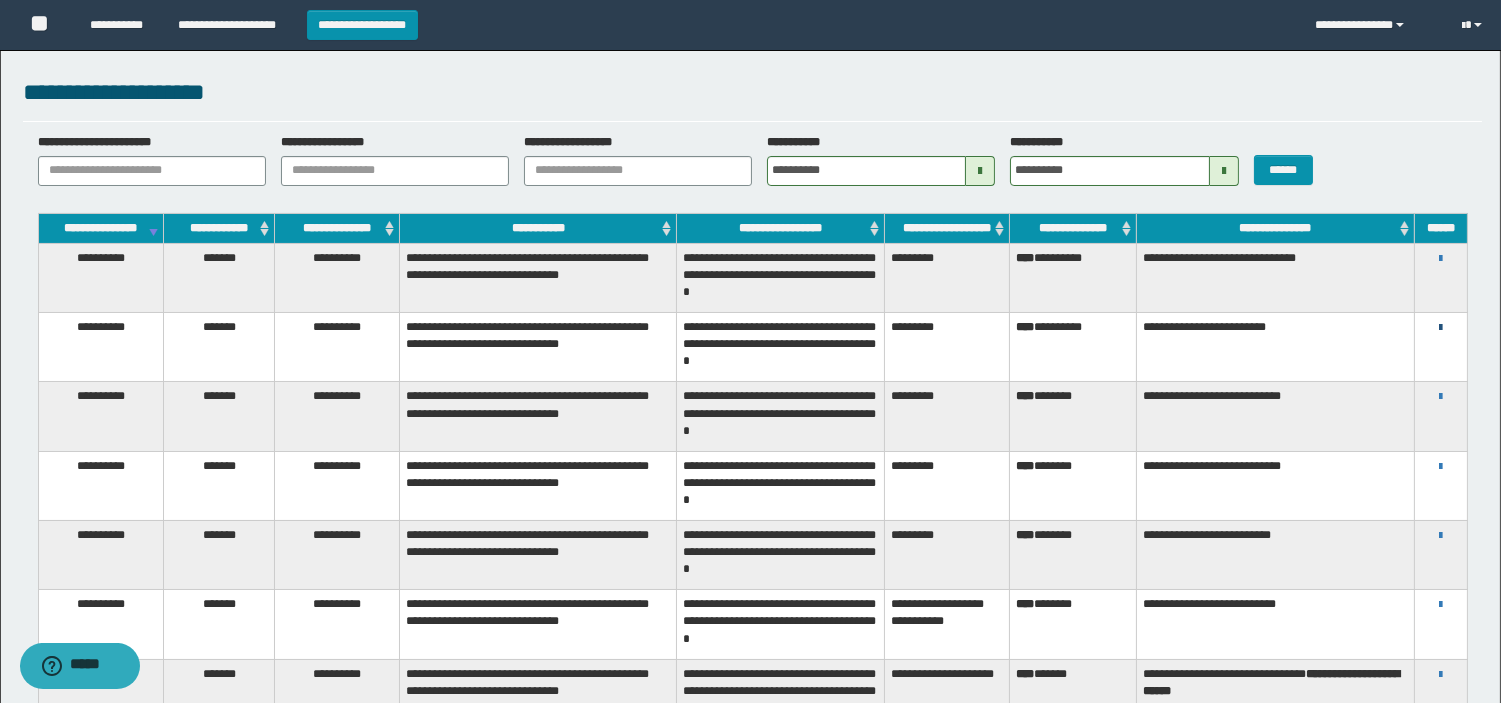 click at bounding box center [1440, 328] 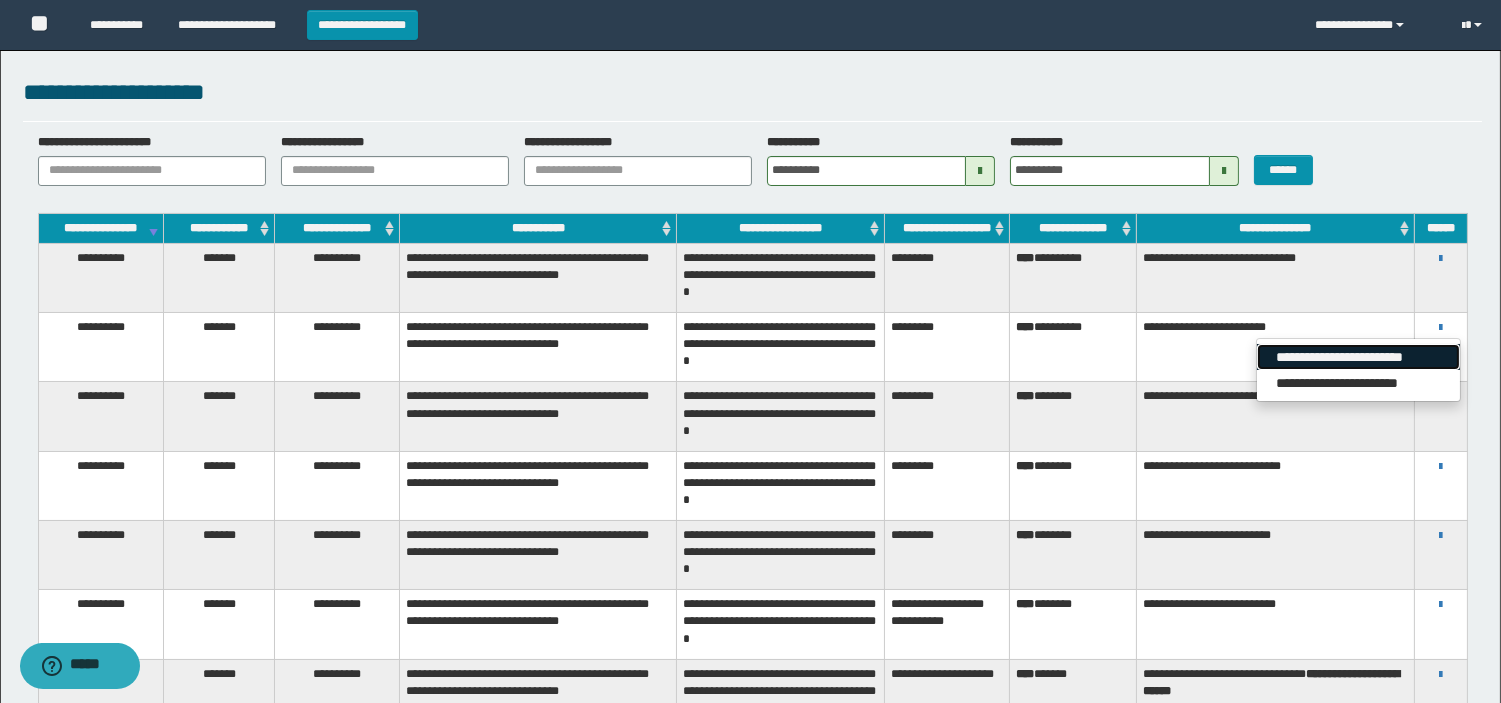 click on "**********" at bounding box center (1358, 357) 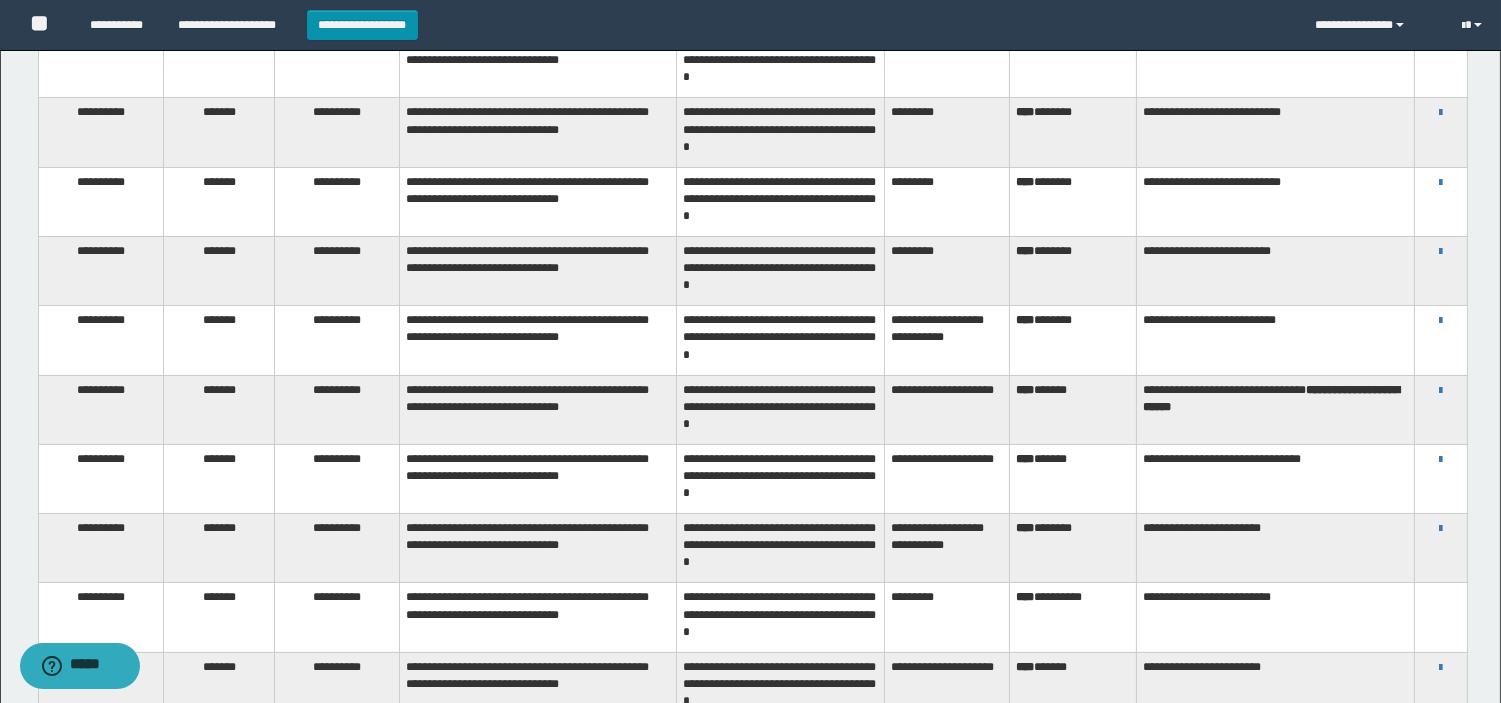 scroll, scrollTop: 291, scrollLeft: 0, axis: vertical 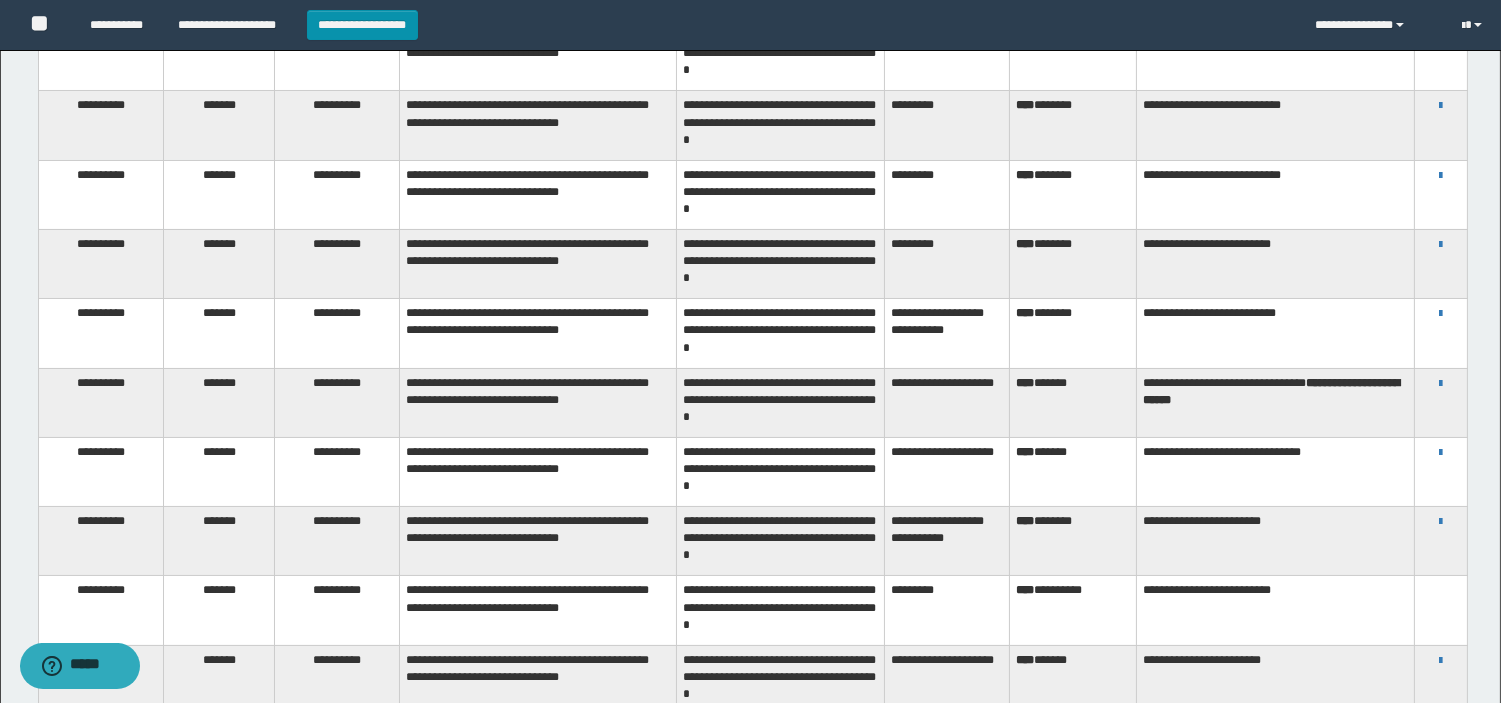 click on "**********" at bounding box center (1440, 333) 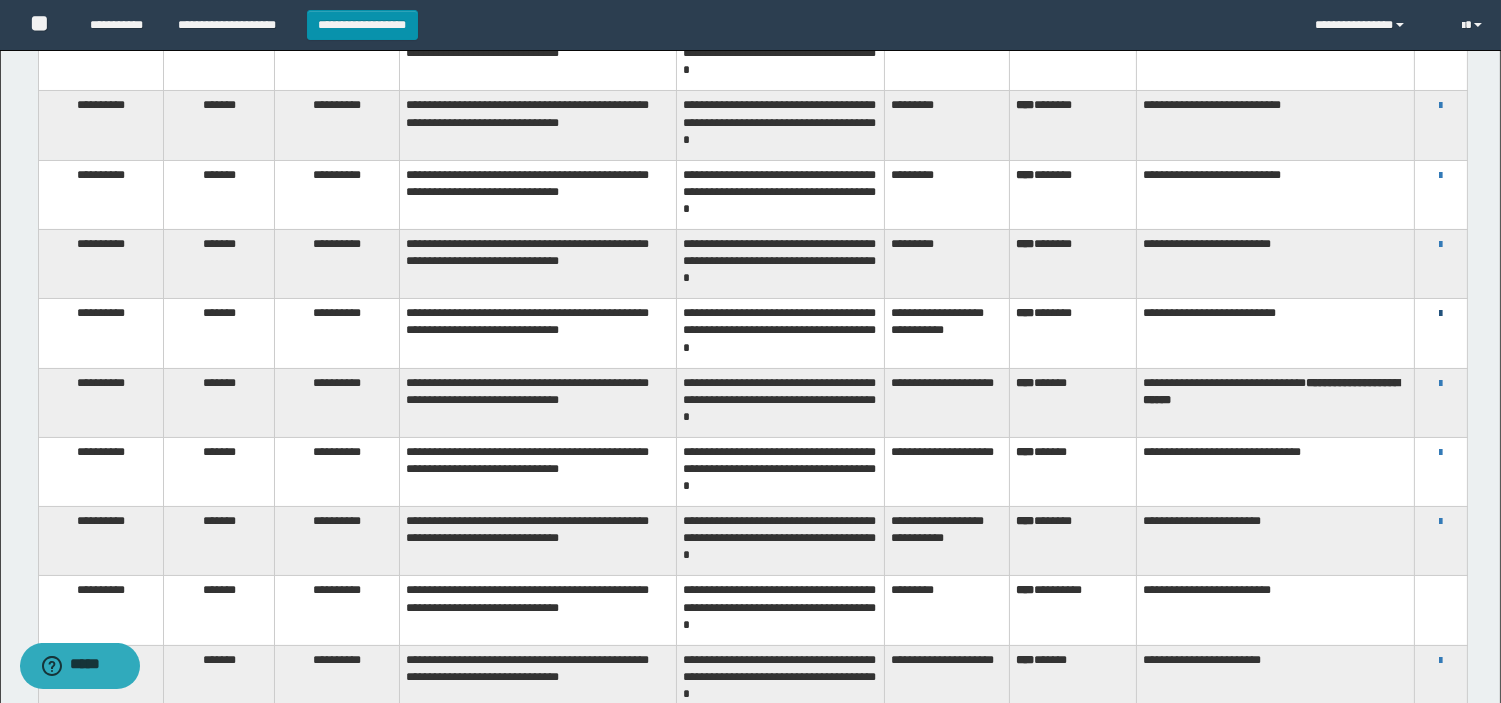 click at bounding box center (1440, 314) 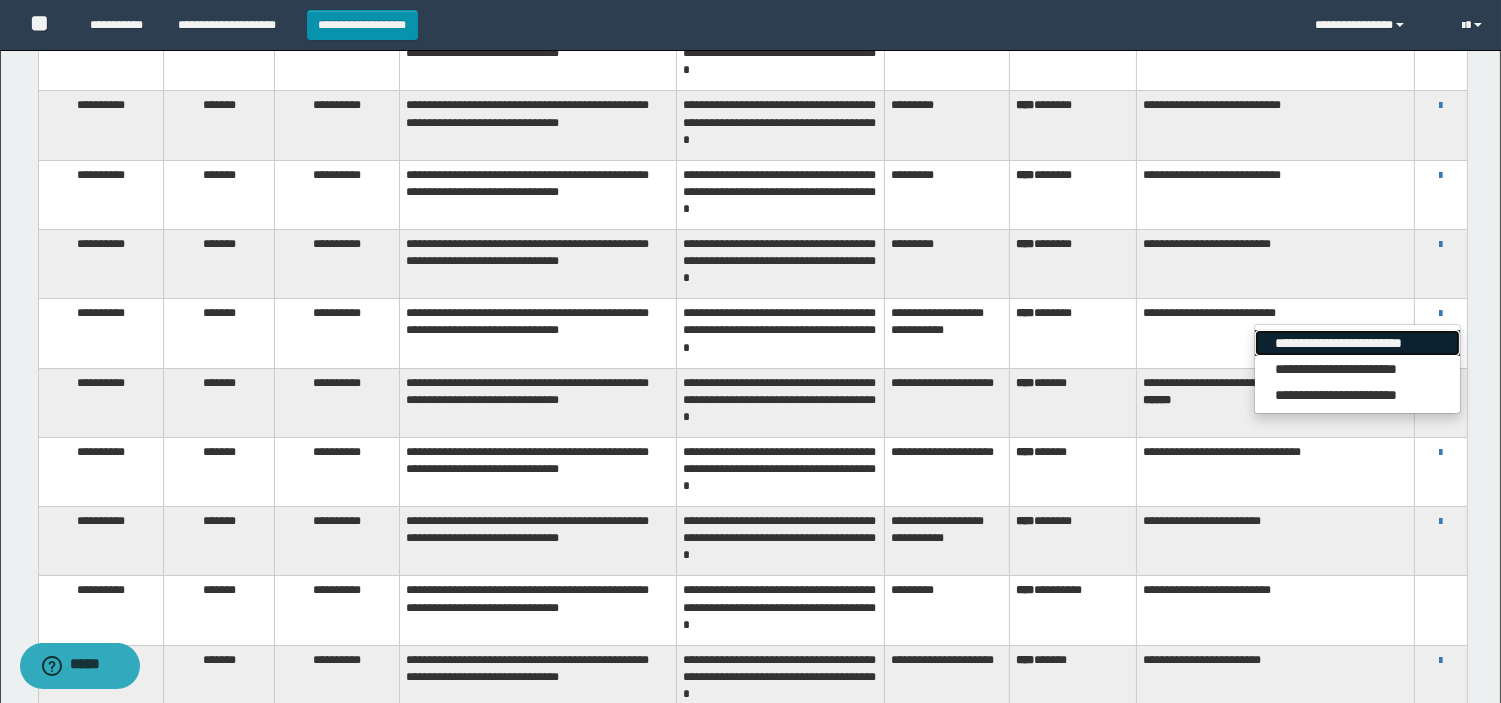 click on "**********" at bounding box center (1357, 343) 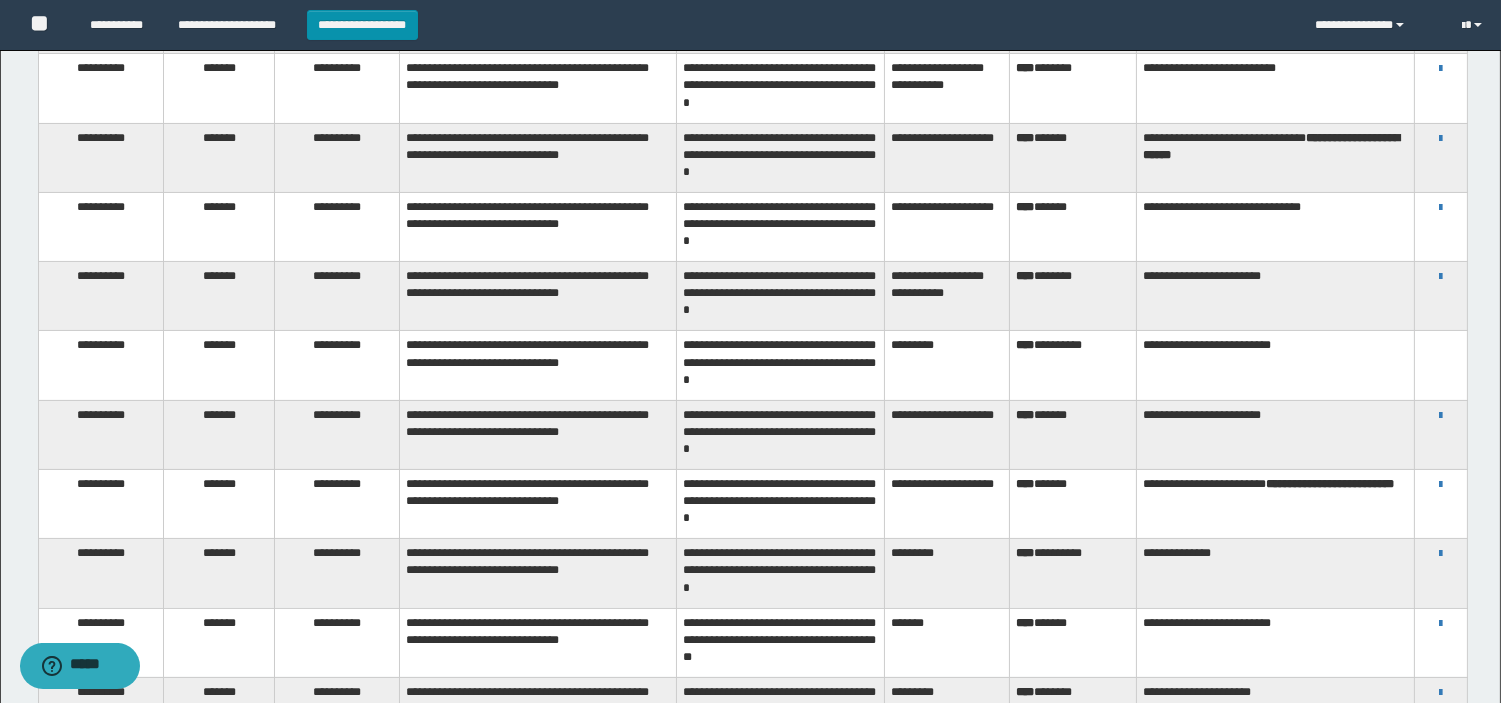 scroll, scrollTop: 575, scrollLeft: 0, axis: vertical 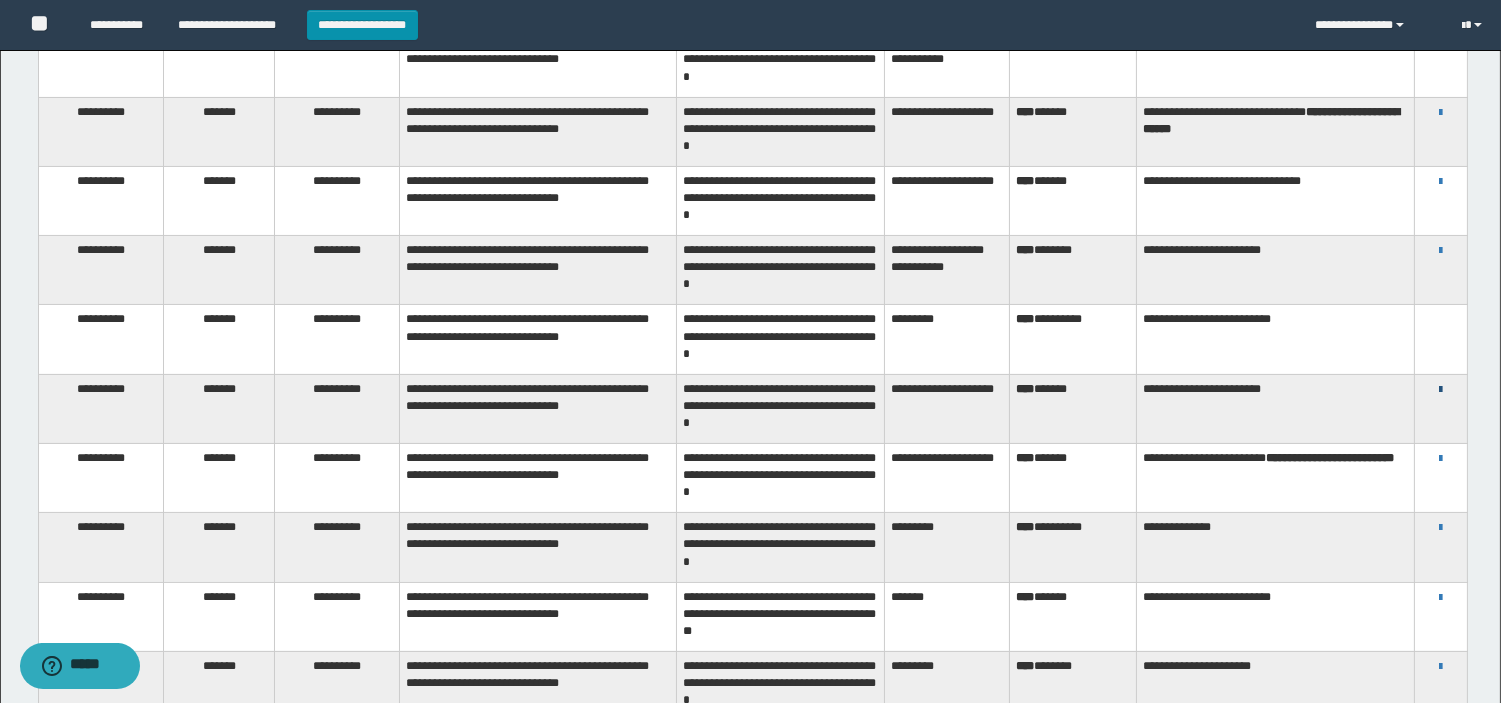 click at bounding box center (1440, 390) 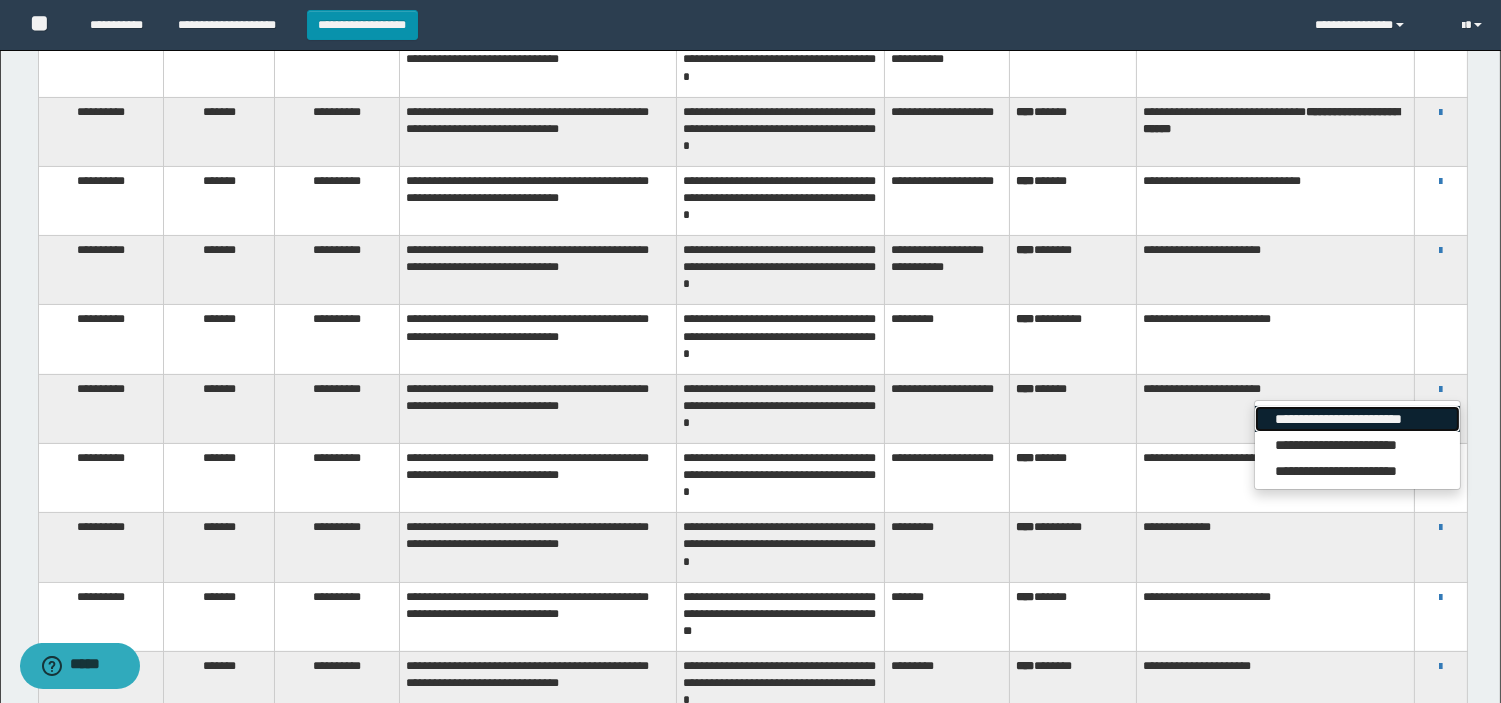 click on "**********" at bounding box center (1357, 419) 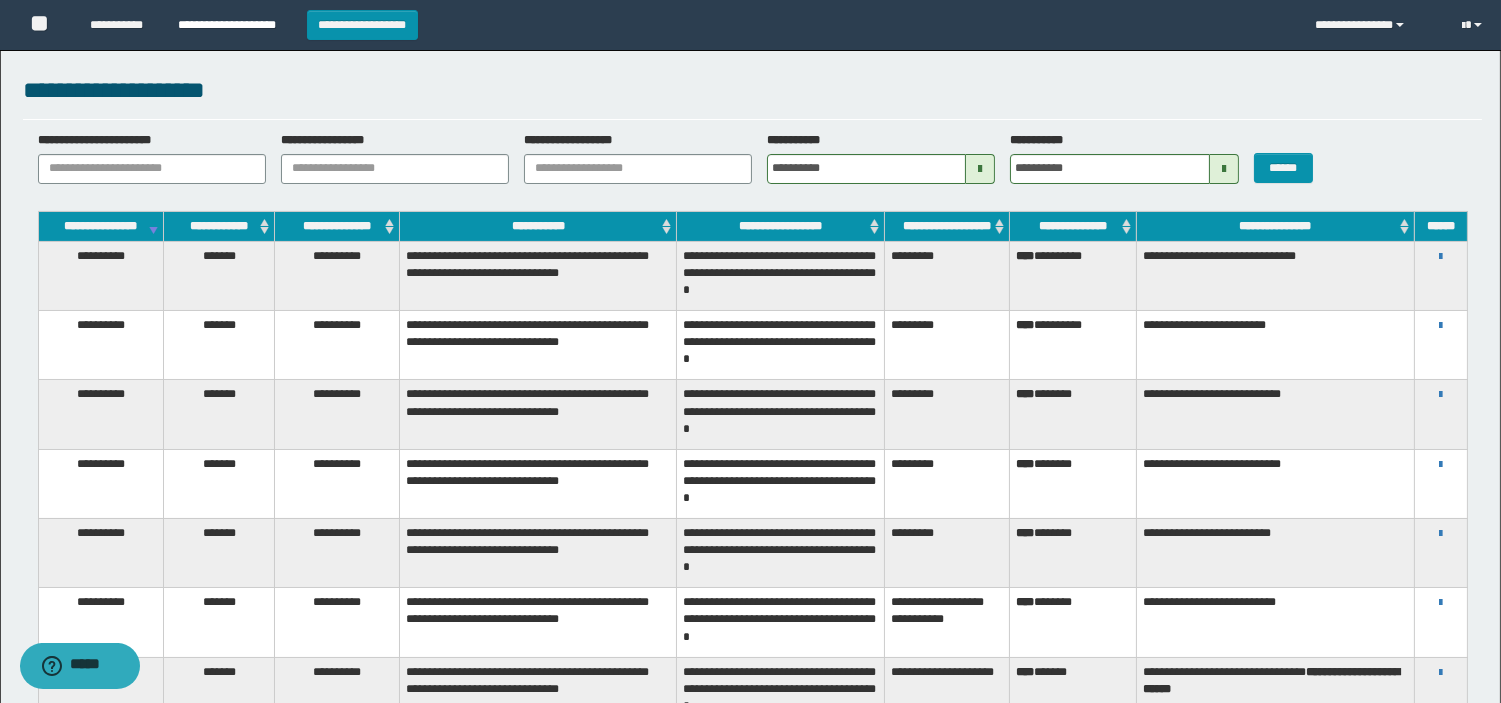 scroll, scrollTop: 0, scrollLeft: 0, axis: both 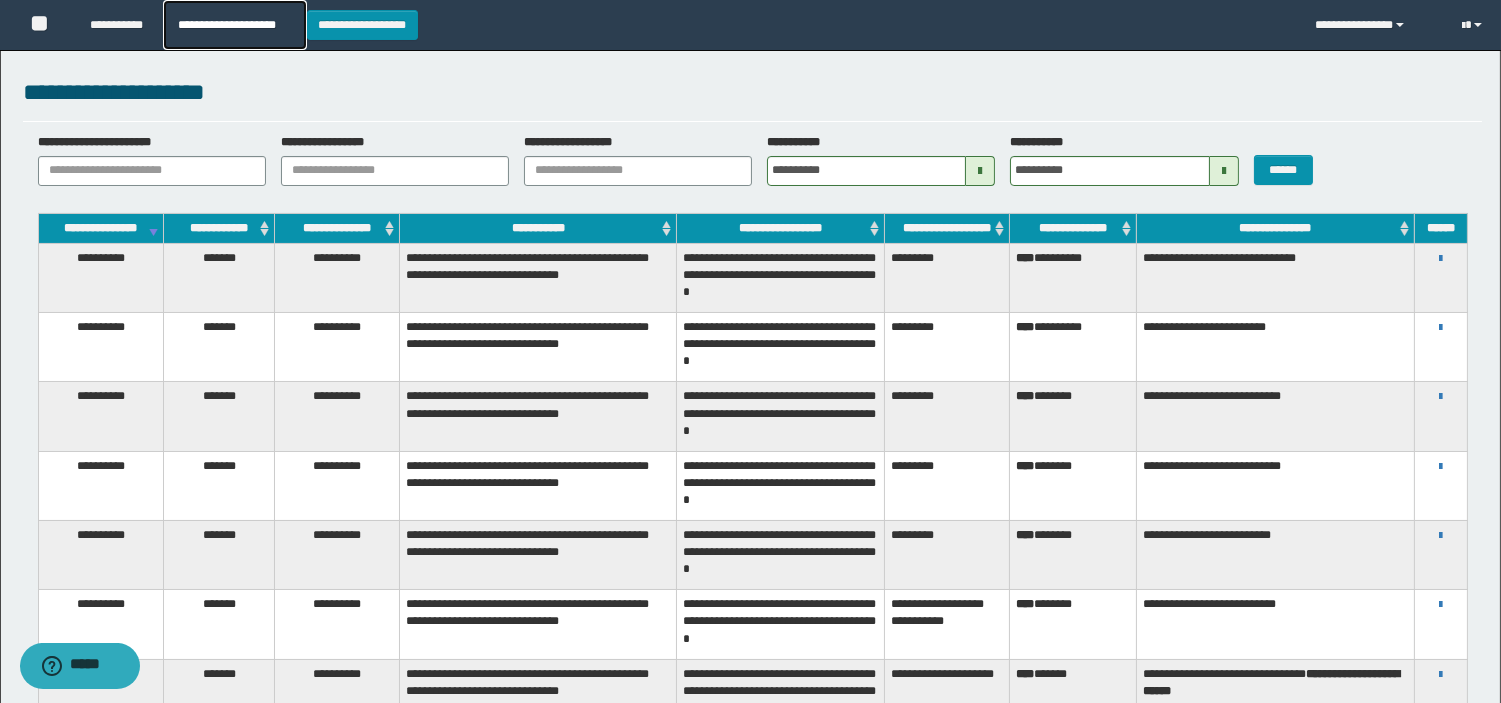 click on "**********" at bounding box center (234, 25) 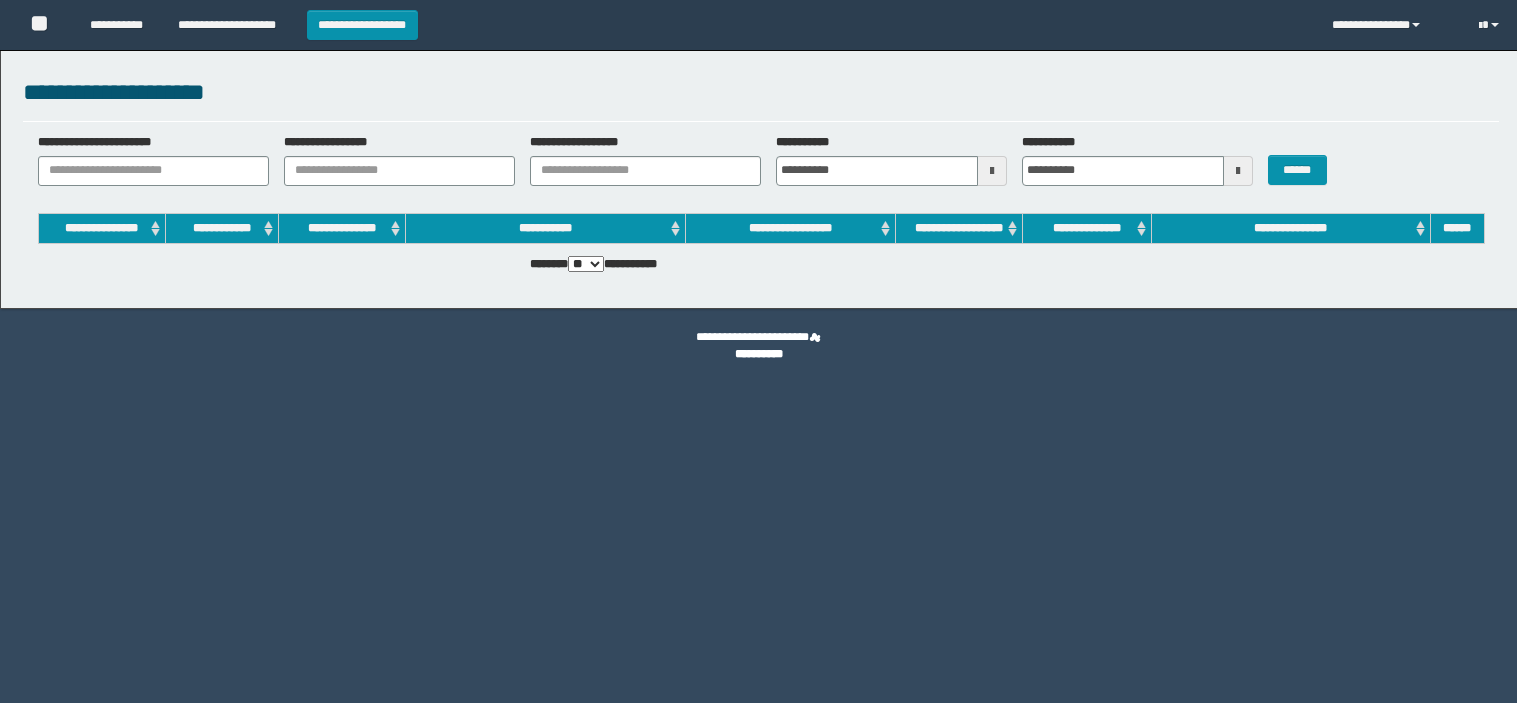 scroll, scrollTop: 0, scrollLeft: 0, axis: both 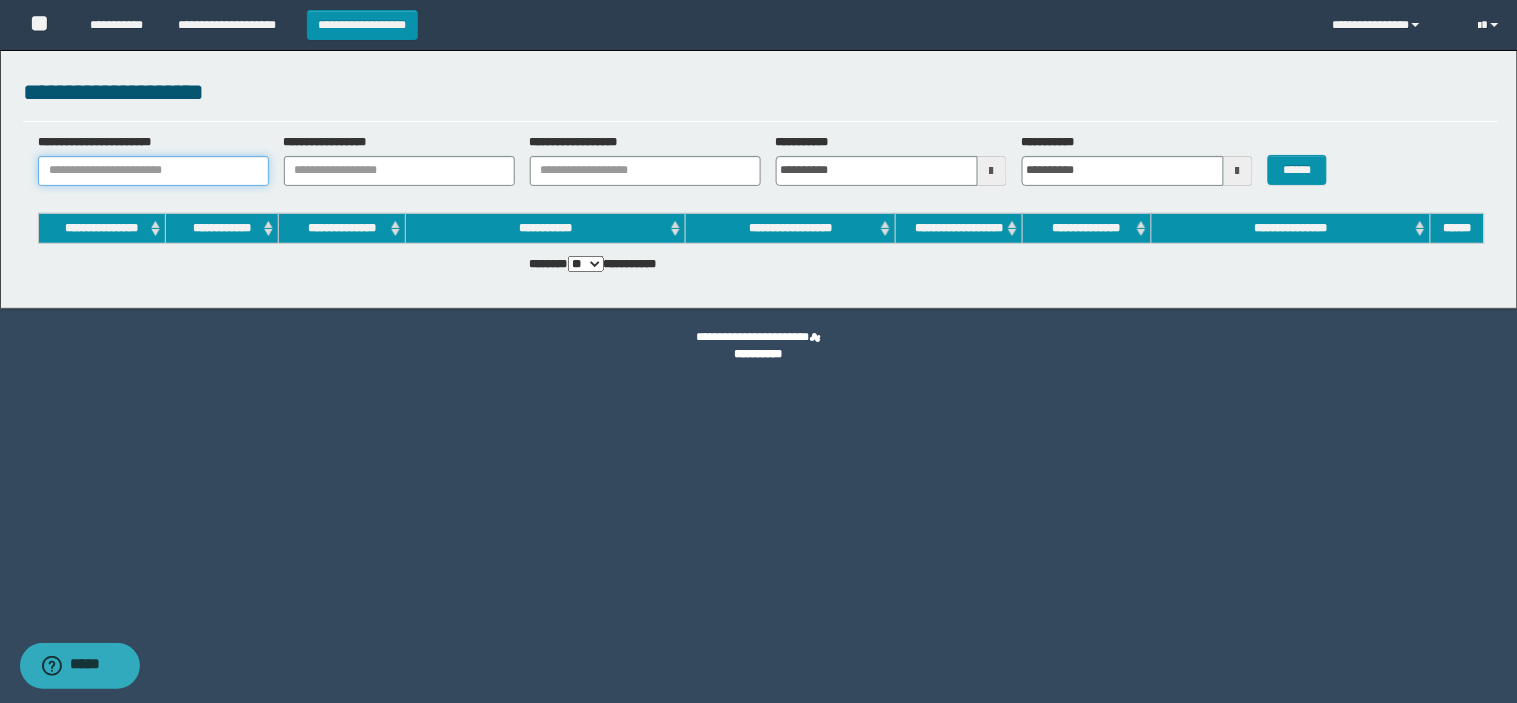 click on "**********" at bounding box center (153, 171) 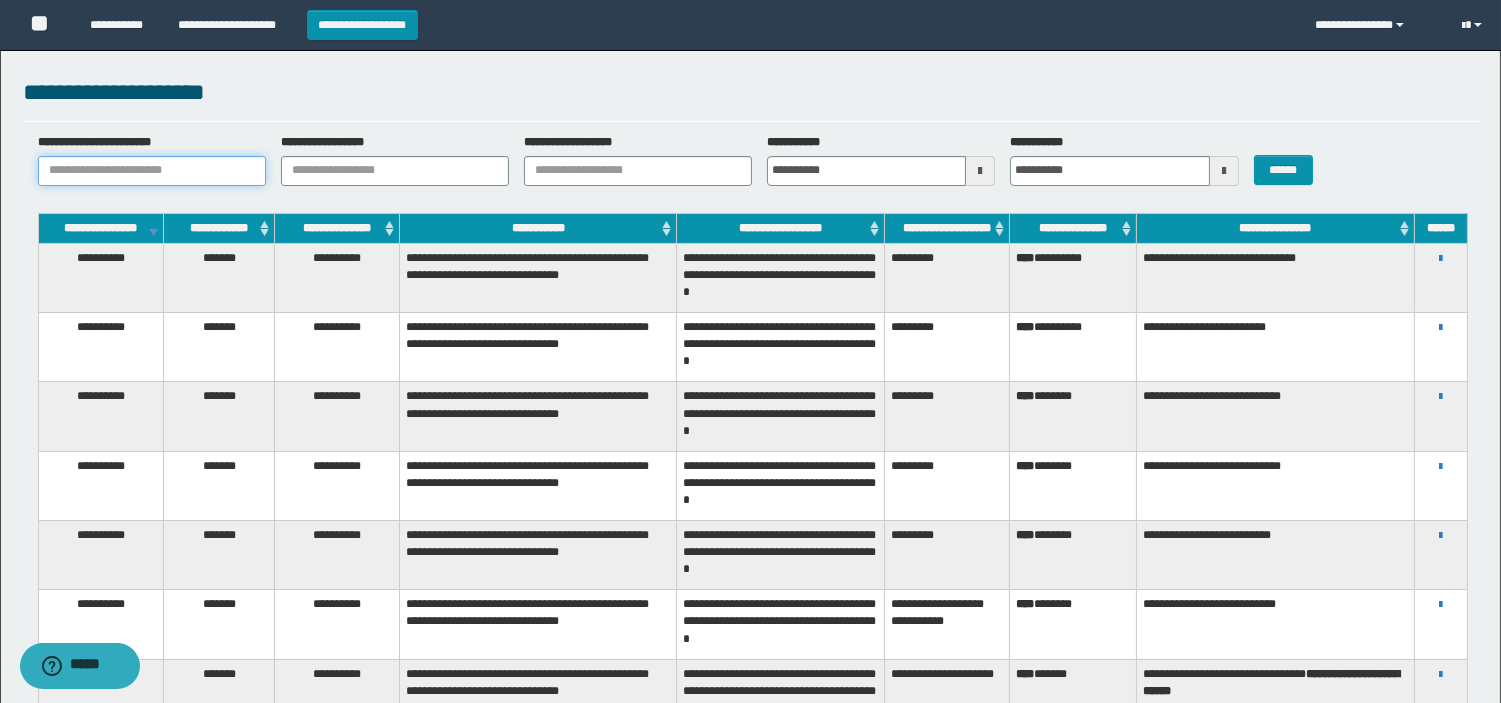 paste on "**********" 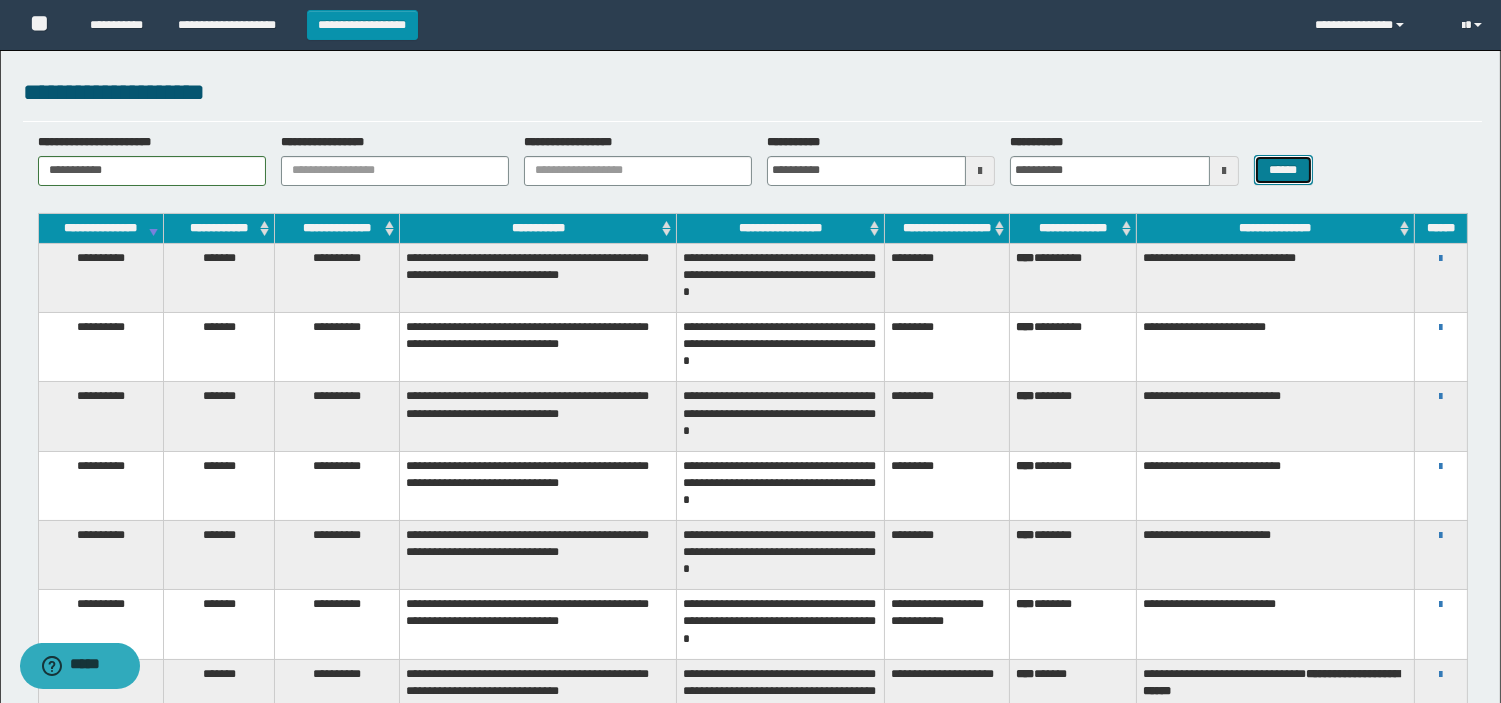 click on "******" at bounding box center (1284, 170) 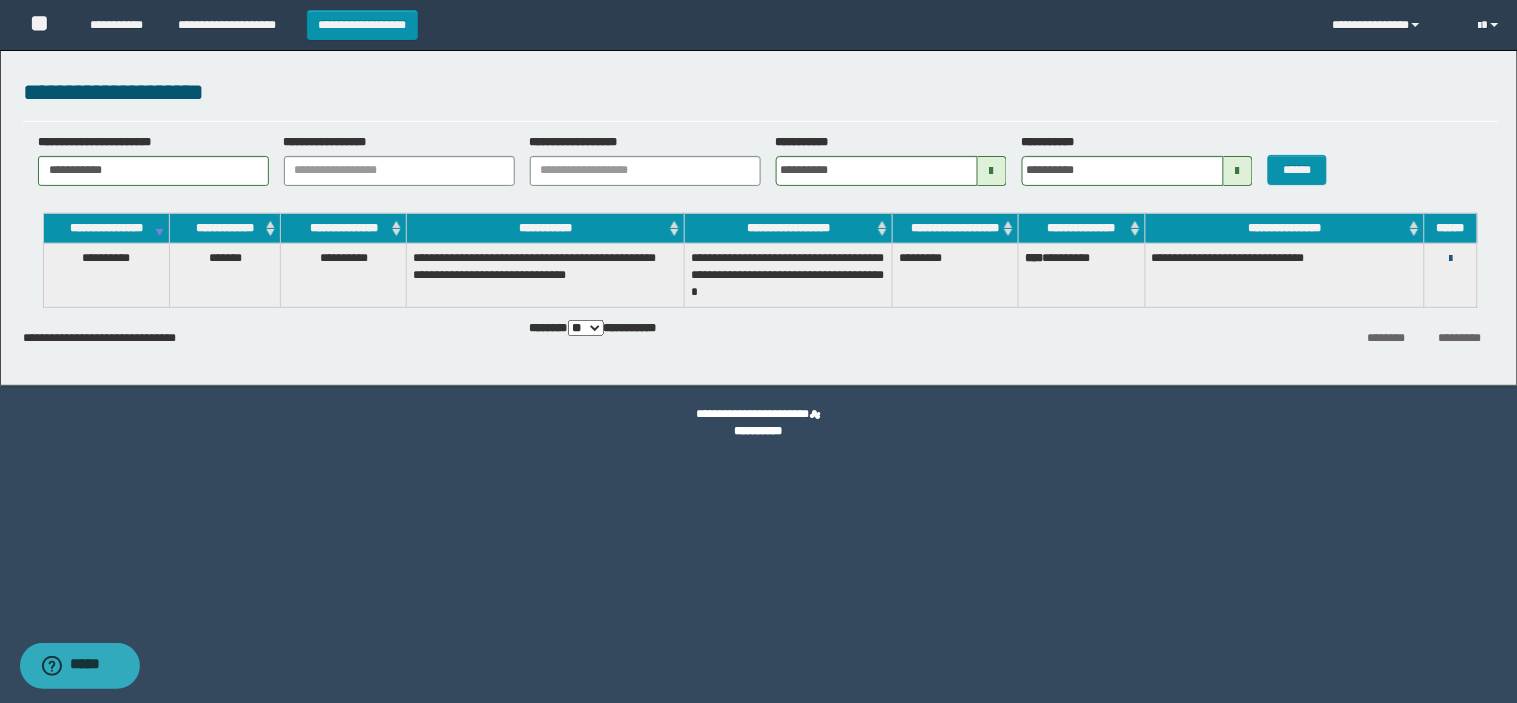 click at bounding box center [1450, 259] 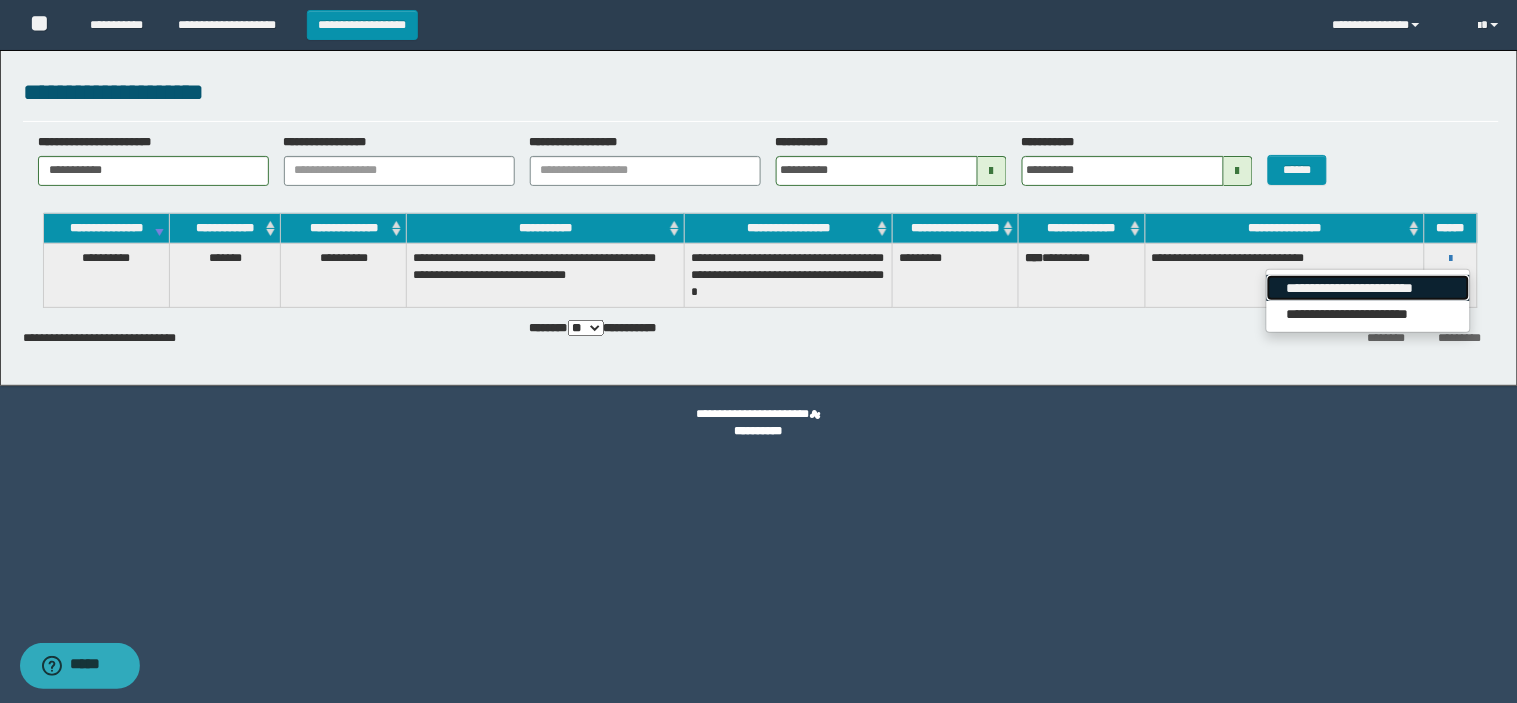 click on "**********" at bounding box center [1368, 288] 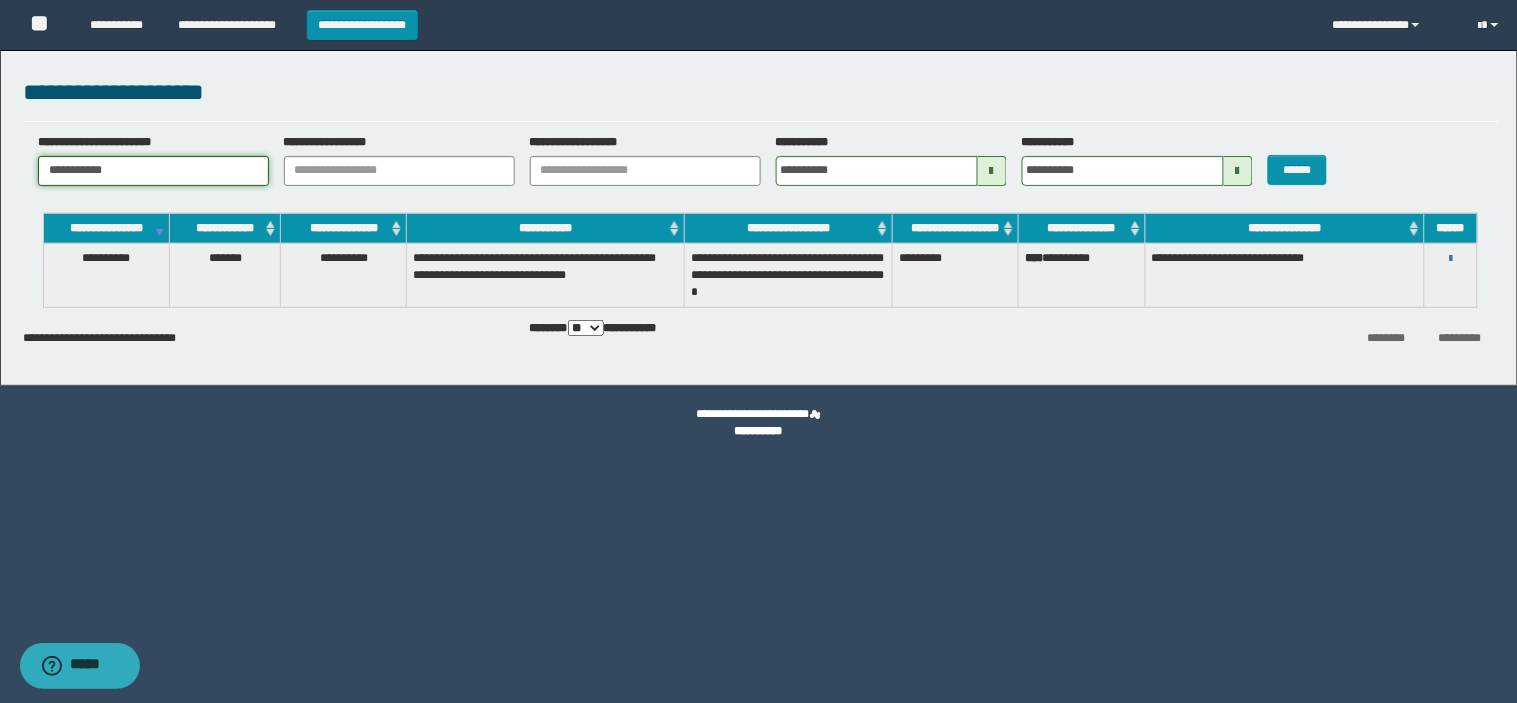 drag, startPoint x: 204, startPoint y: 176, endPoint x: 0, endPoint y: 185, distance: 204.19843 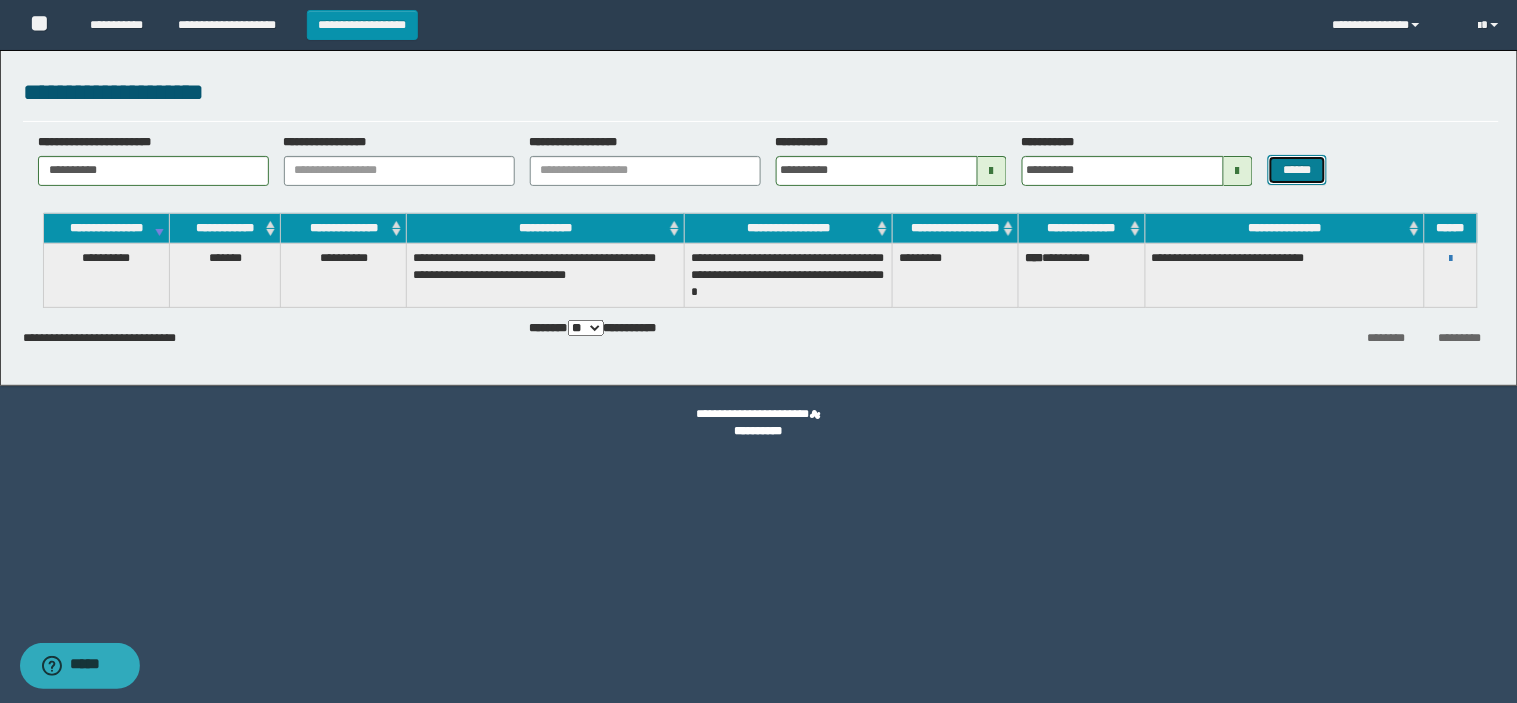 click on "******" at bounding box center (1298, 170) 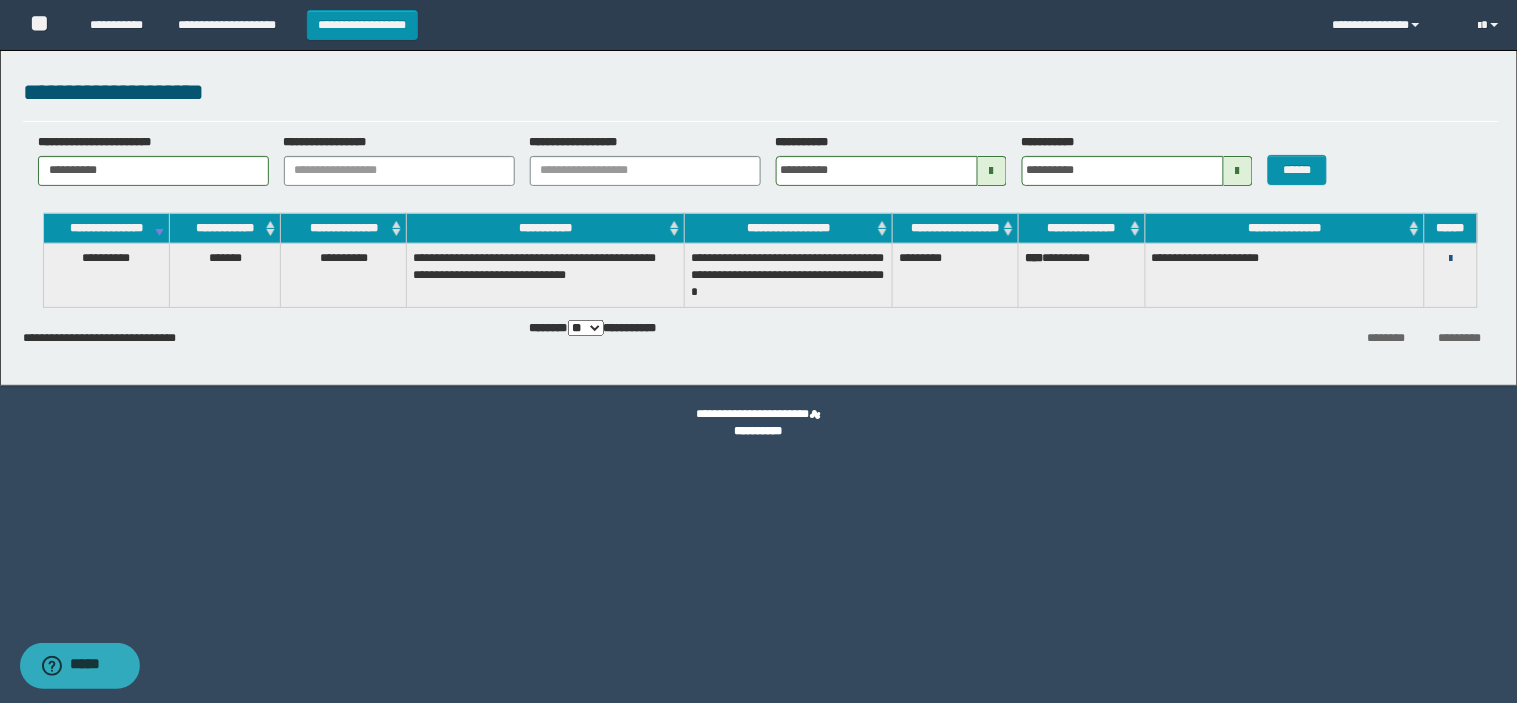 click at bounding box center (1450, 259) 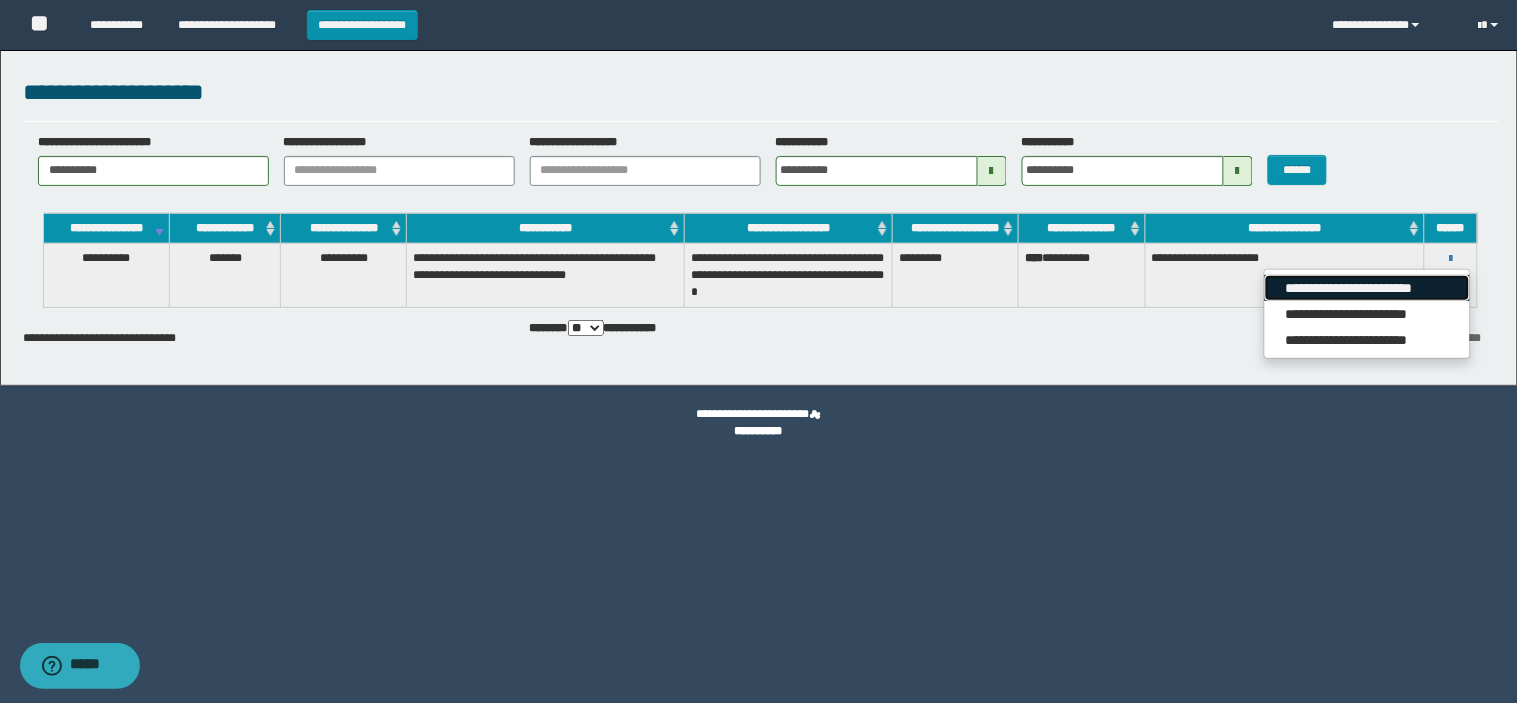 click on "**********" at bounding box center (1367, 288) 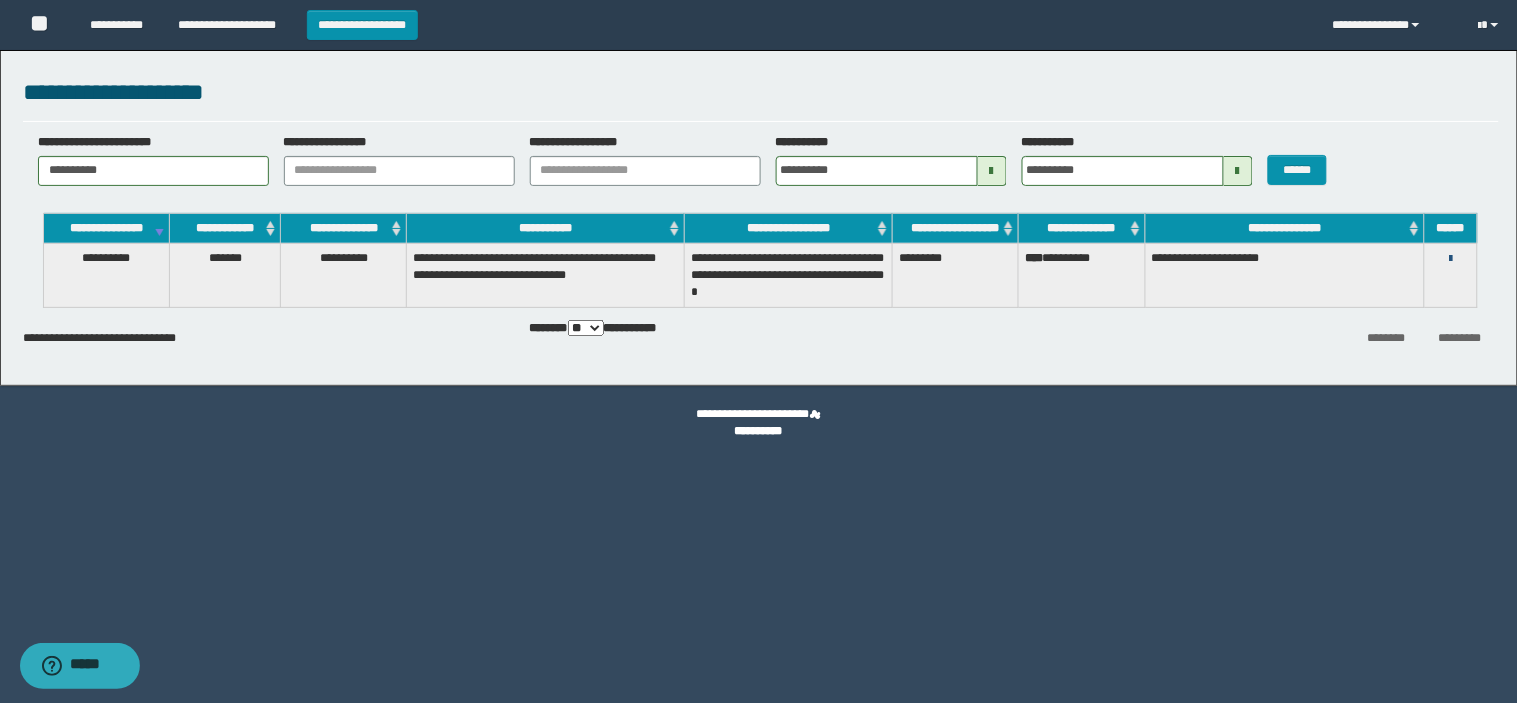 click at bounding box center [1450, 259] 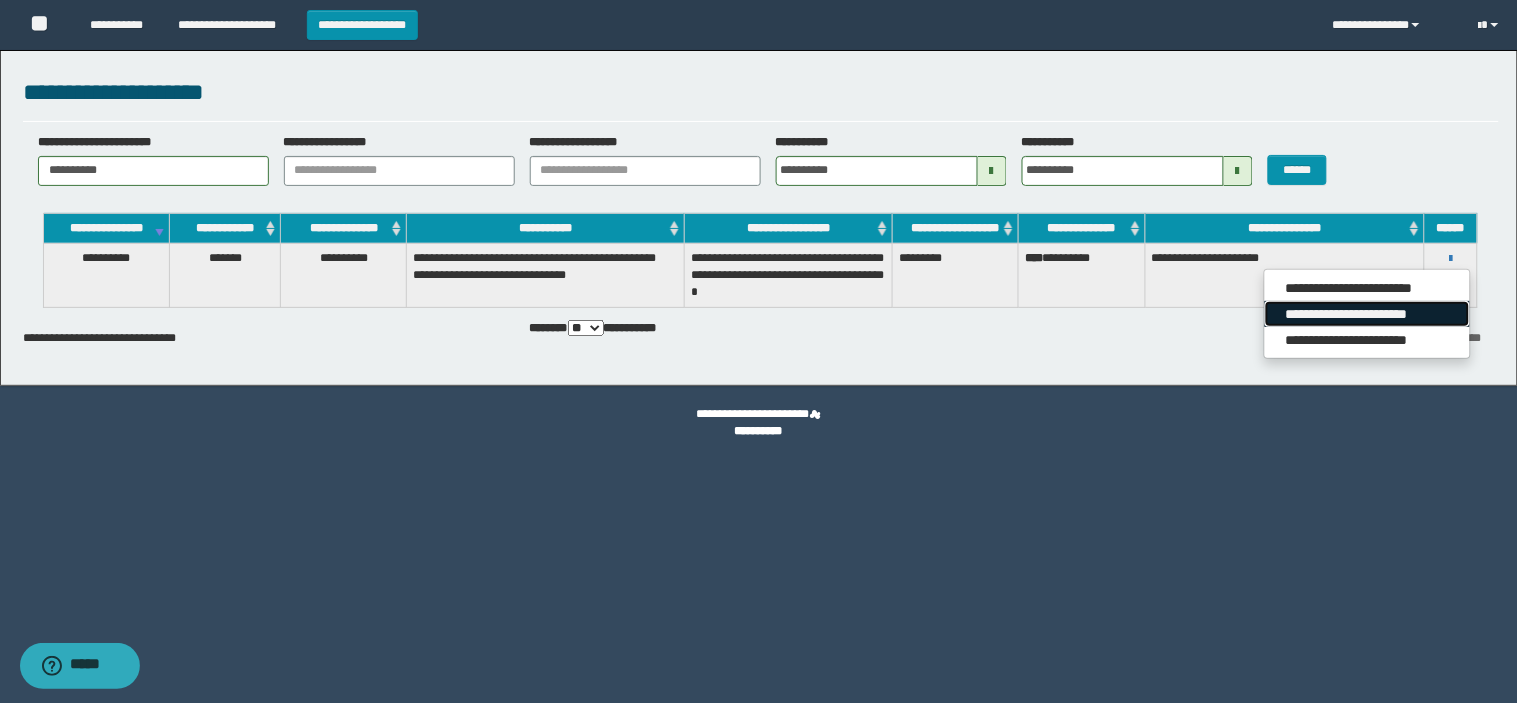 click on "**********" at bounding box center (1367, 314) 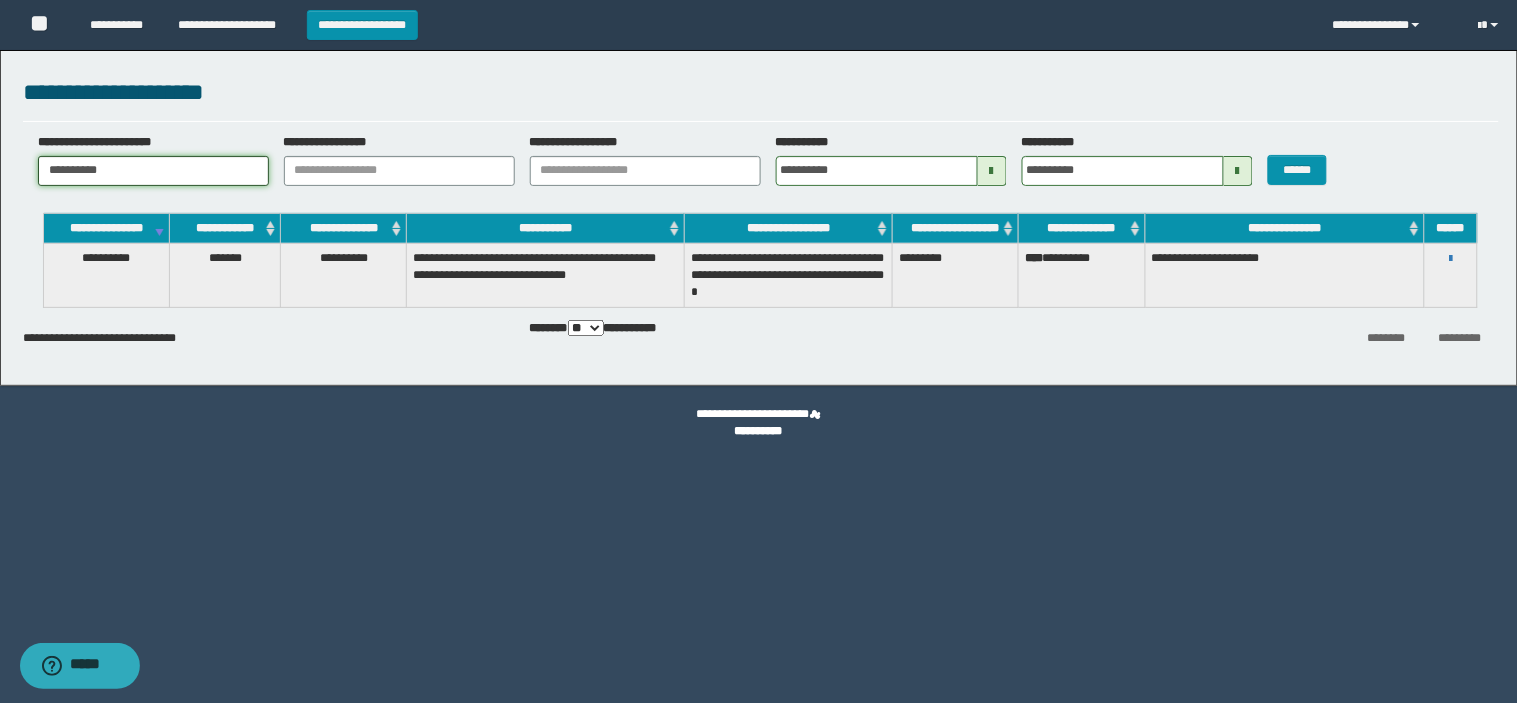 drag, startPoint x: 176, startPoint y: 165, endPoint x: 0, endPoint y: 174, distance: 176.22997 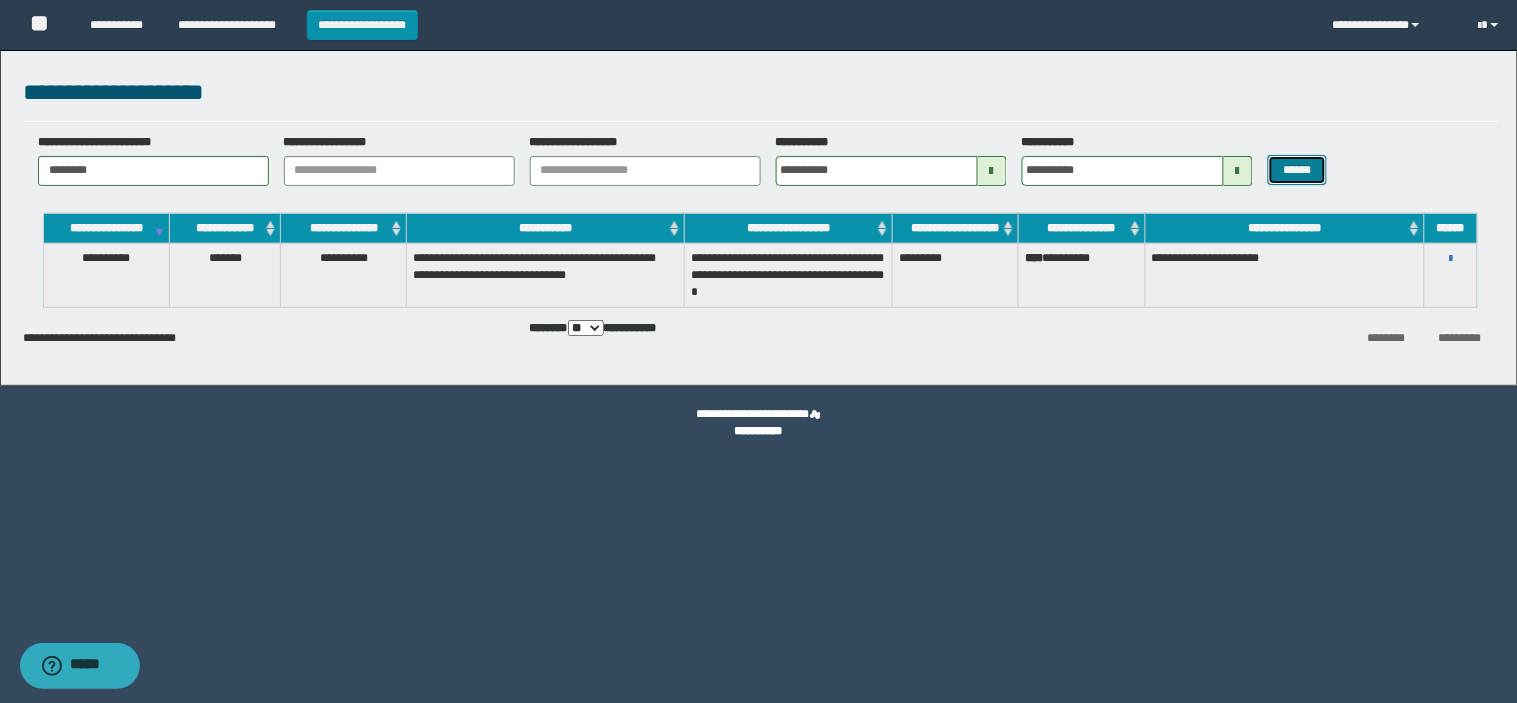 click on "******" at bounding box center (1298, 170) 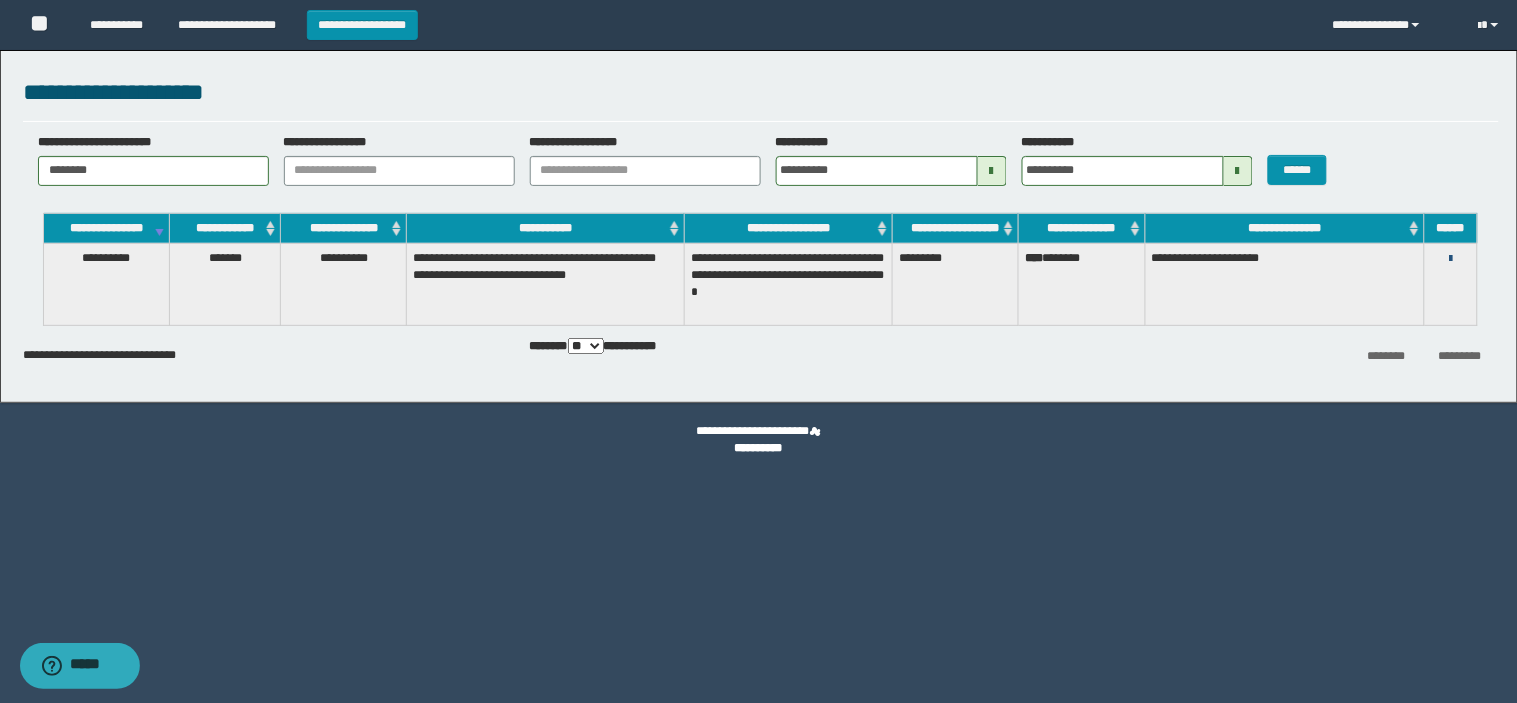 click at bounding box center [1450, 259] 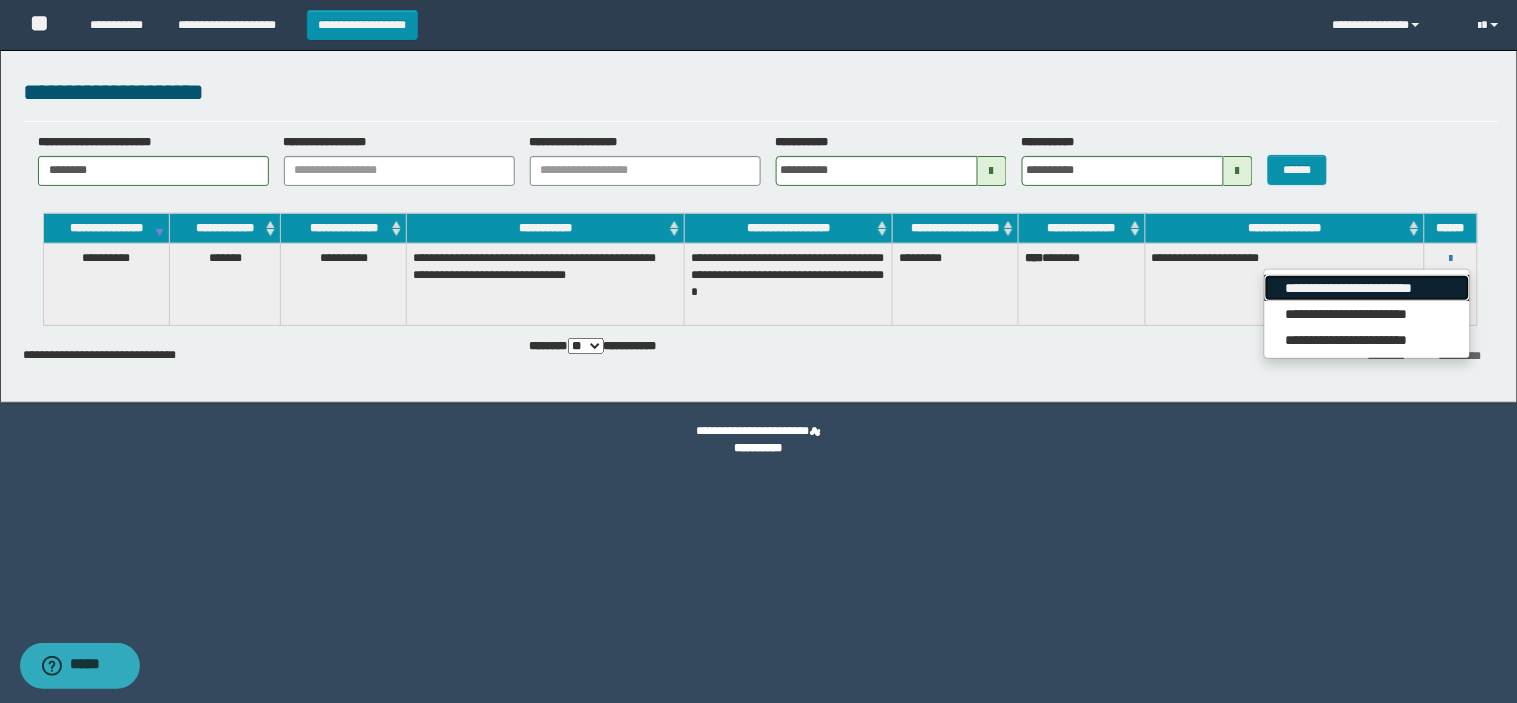 click on "**********" at bounding box center (1367, 288) 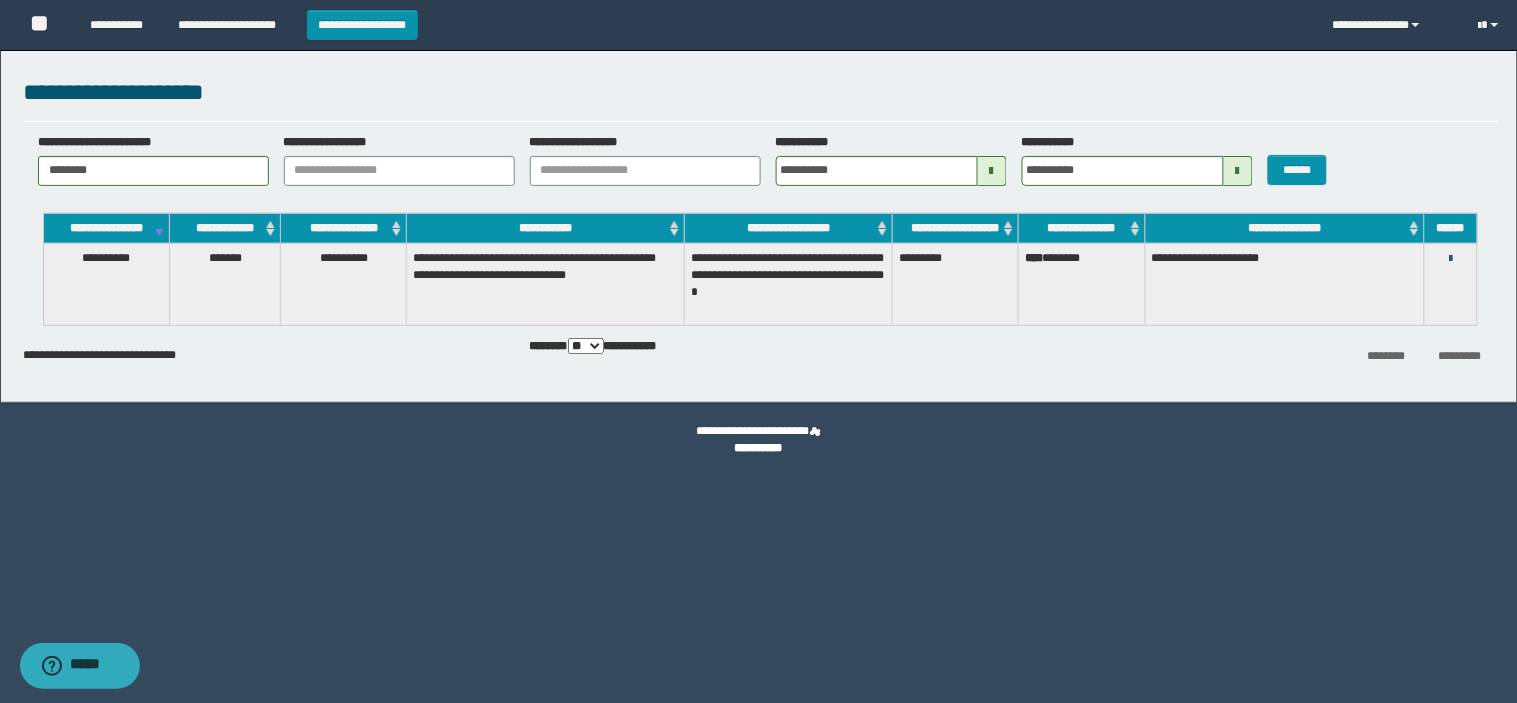click at bounding box center [1450, 259] 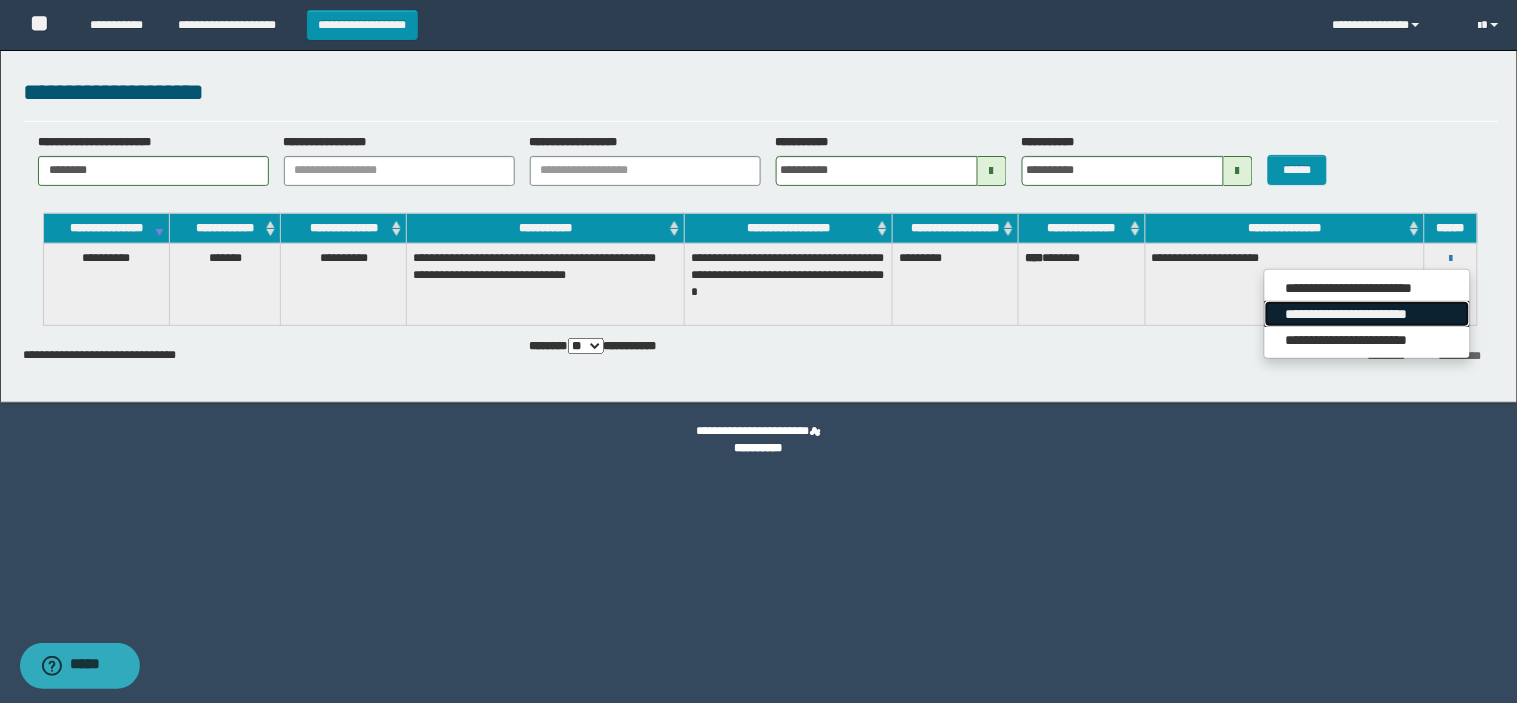 click on "**********" at bounding box center [1367, 314] 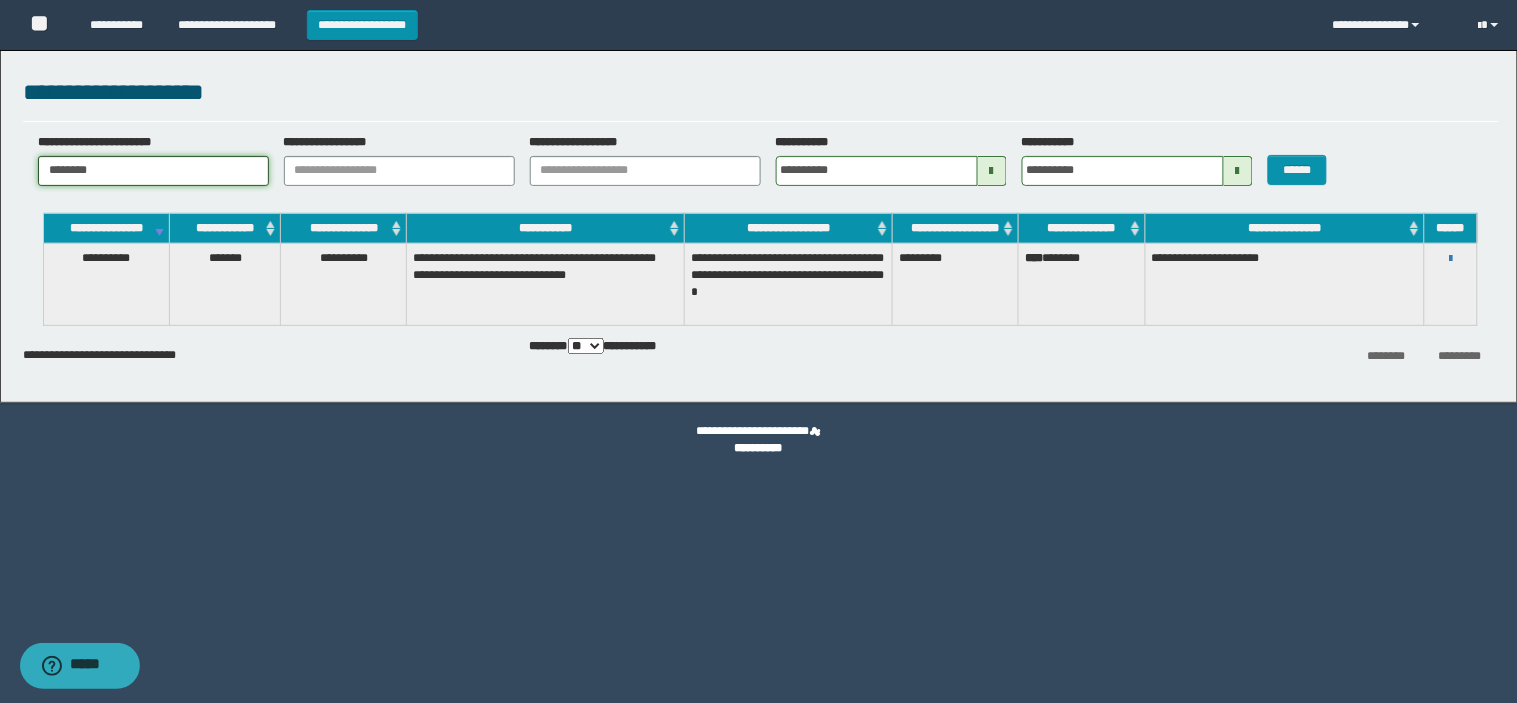 drag, startPoint x: 101, startPoint y: 172, endPoint x: 4, endPoint y: 187, distance: 98.15294 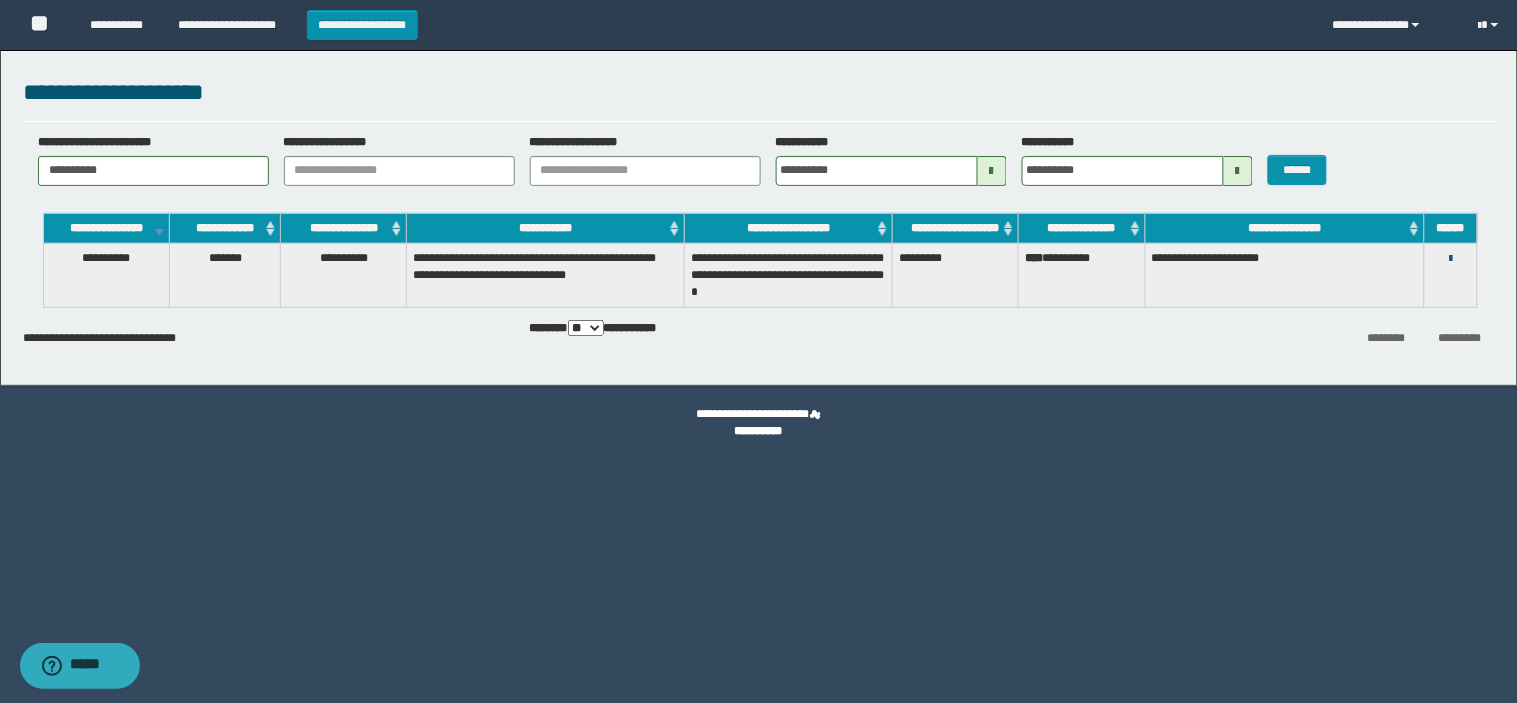 click at bounding box center (1450, 259) 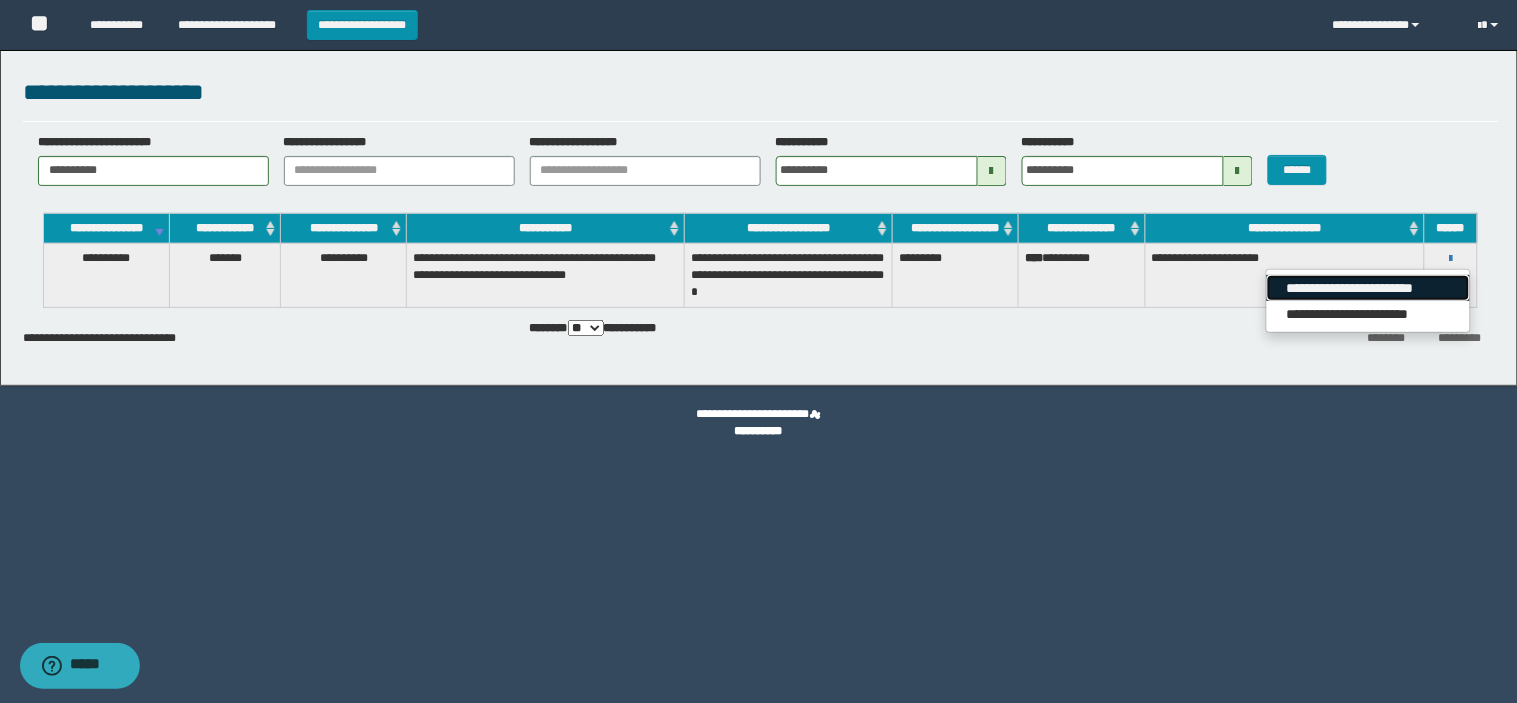 click on "**********" at bounding box center [1368, 288] 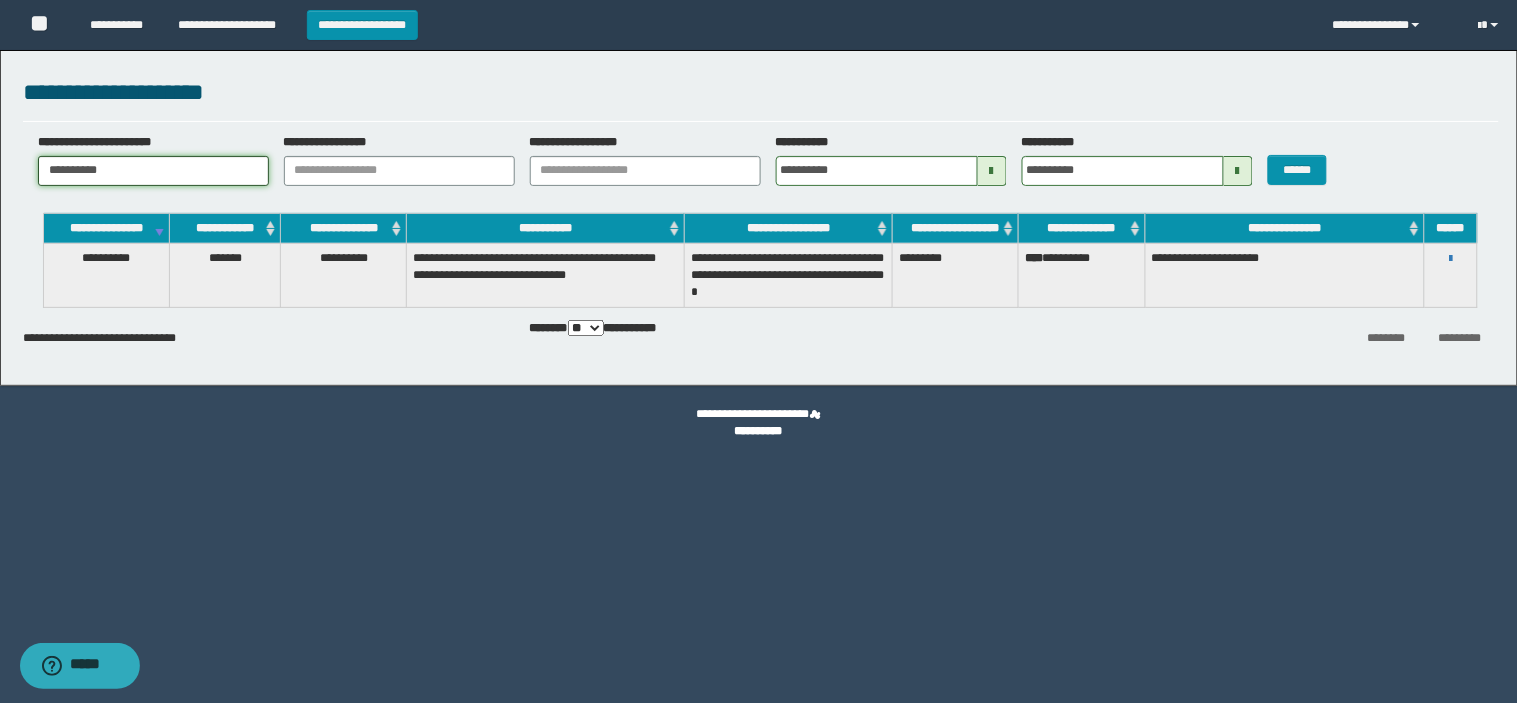 drag, startPoint x: 213, startPoint y: 174, endPoint x: 0, endPoint y: 196, distance: 214.13313 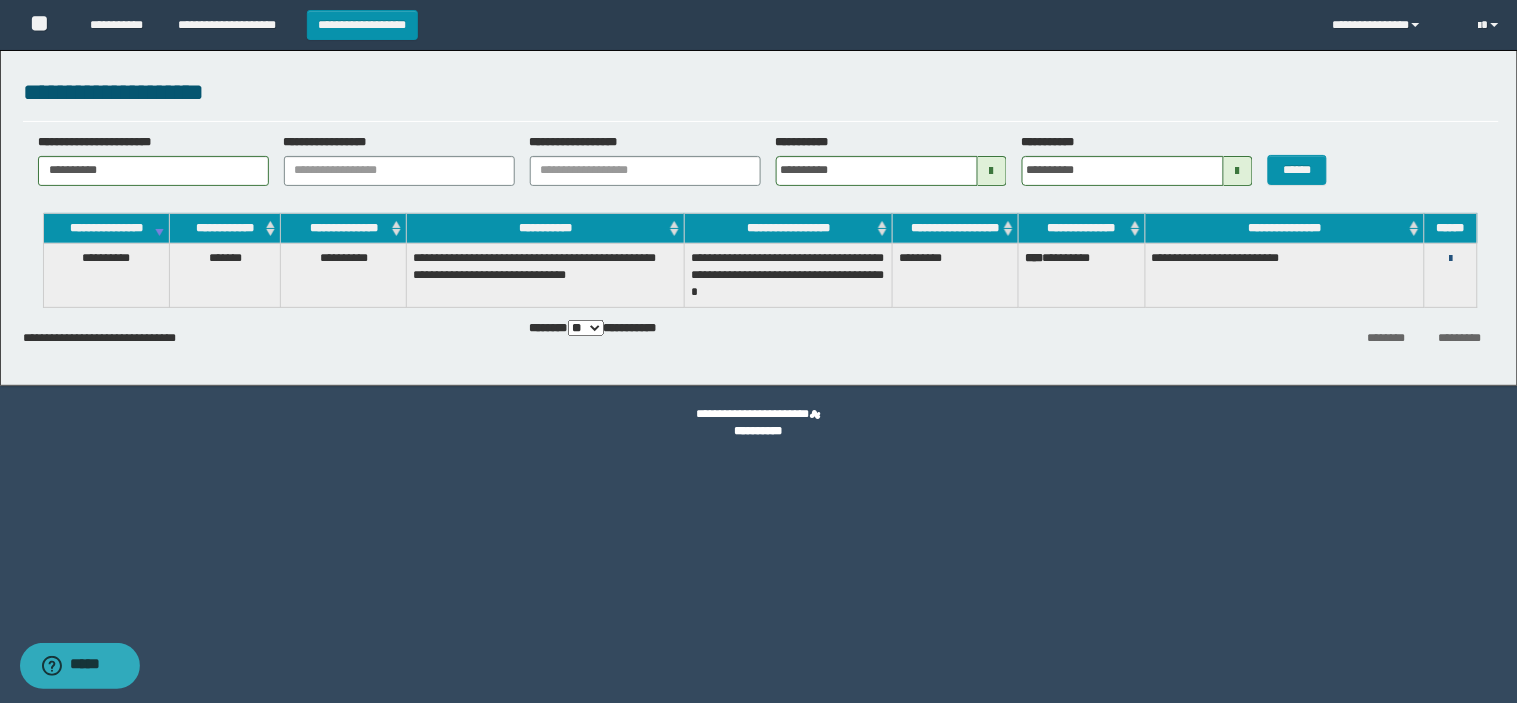 click at bounding box center (1450, 259) 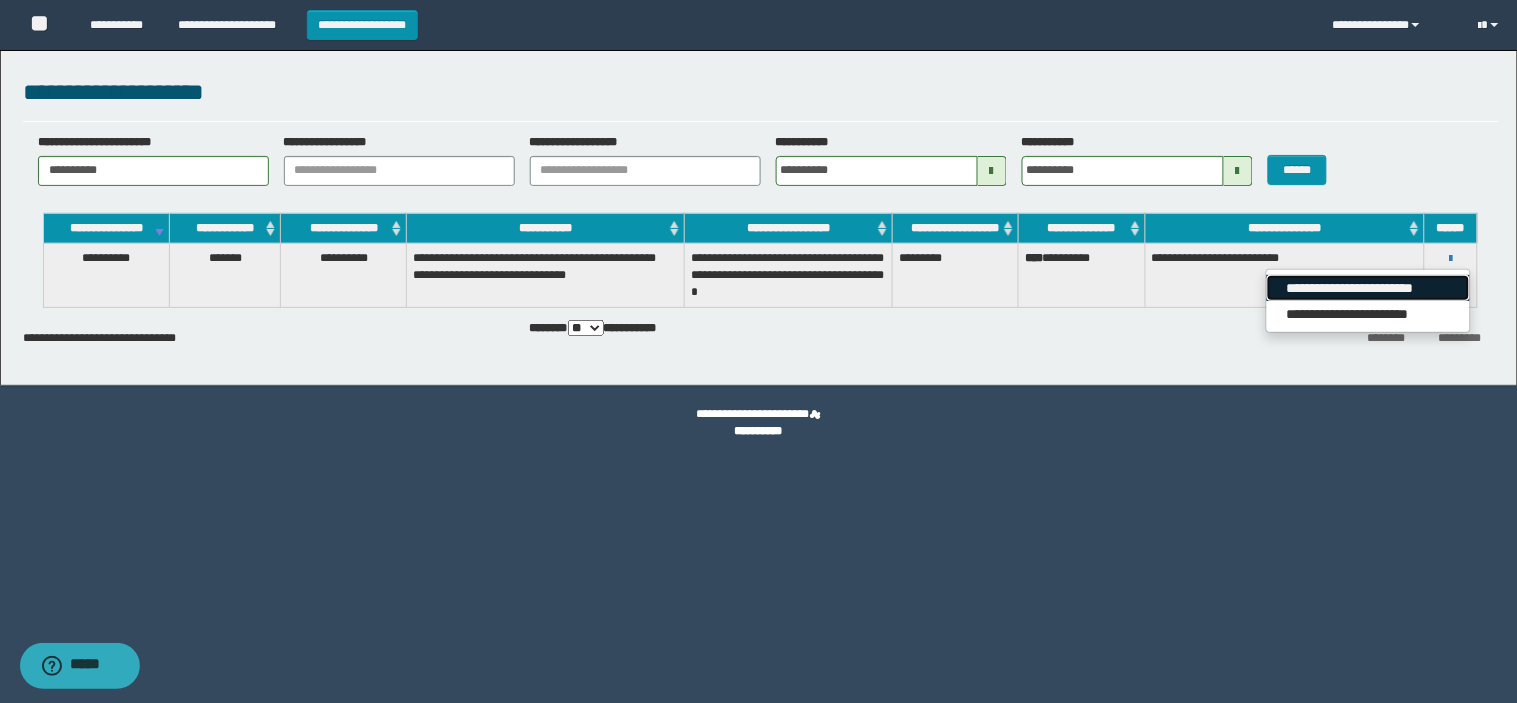 click on "**********" at bounding box center [1368, 288] 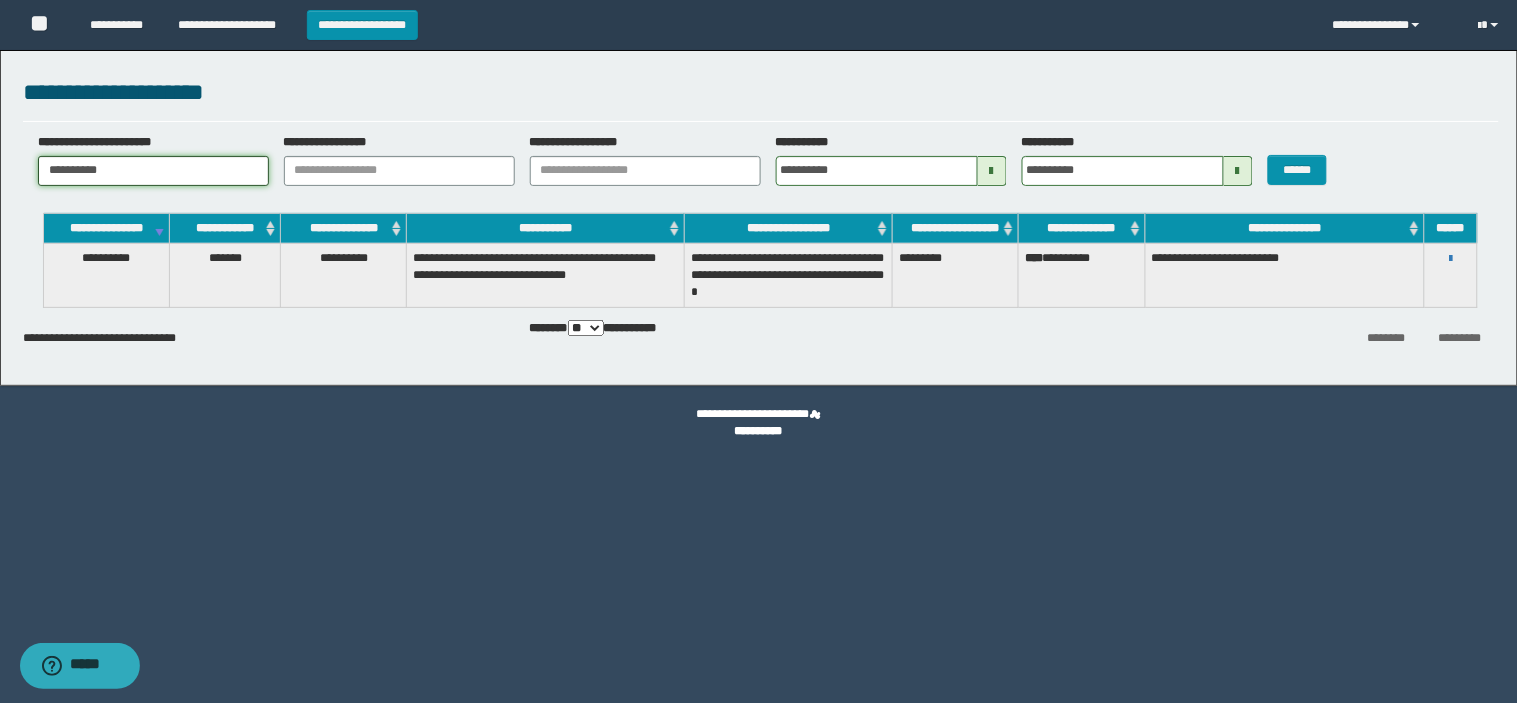drag, startPoint x: 123, startPoint y: 165, endPoint x: 0, endPoint y: 196, distance: 126.84637 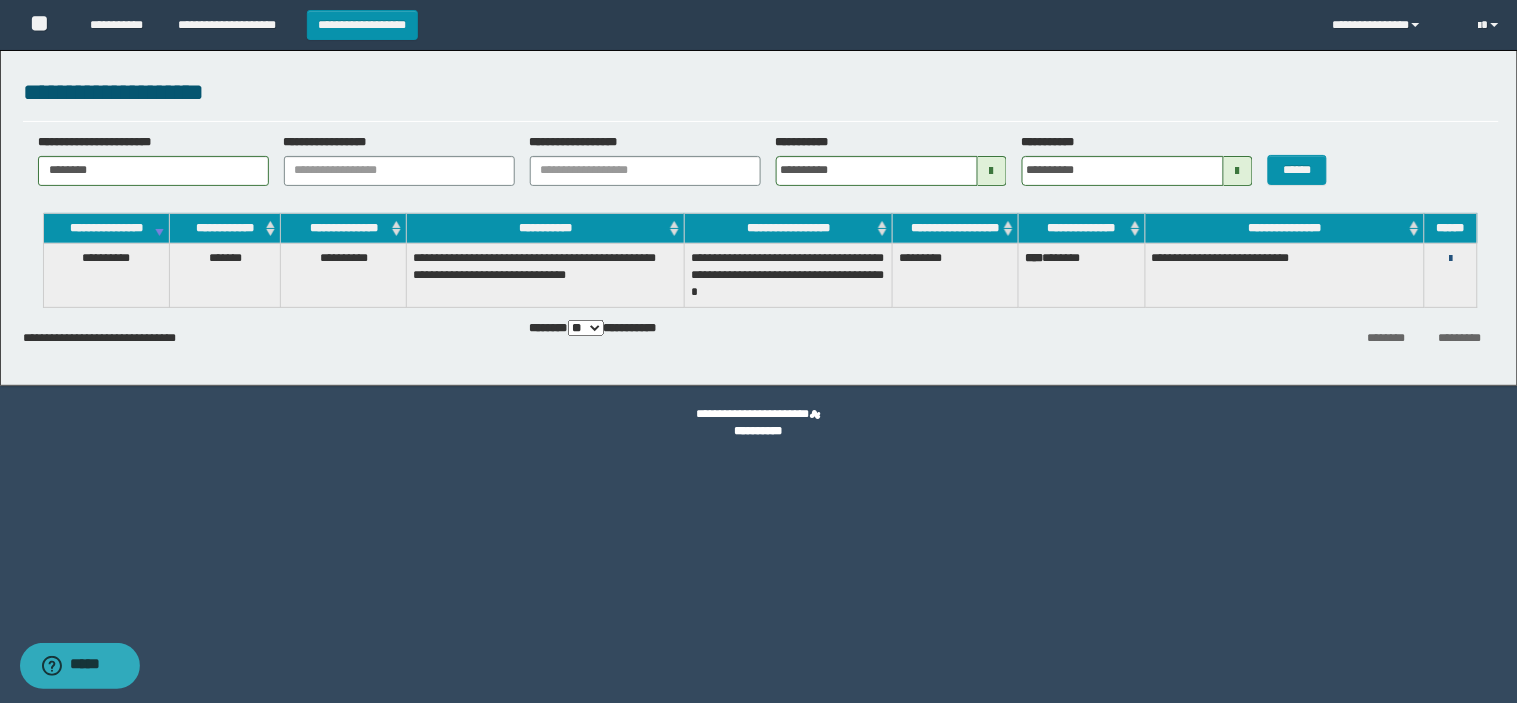 click at bounding box center (1450, 259) 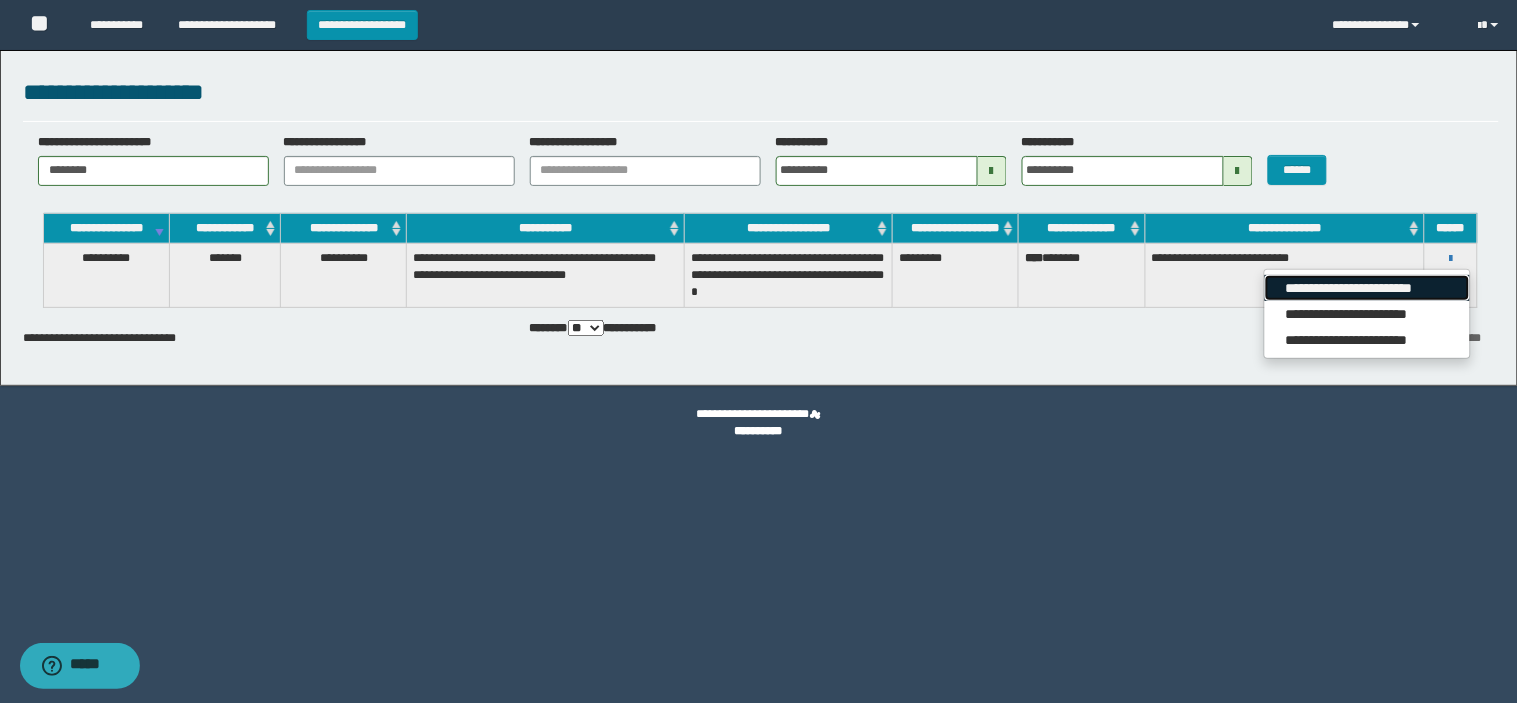 click on "**********" at bounding box center [1367, 288] 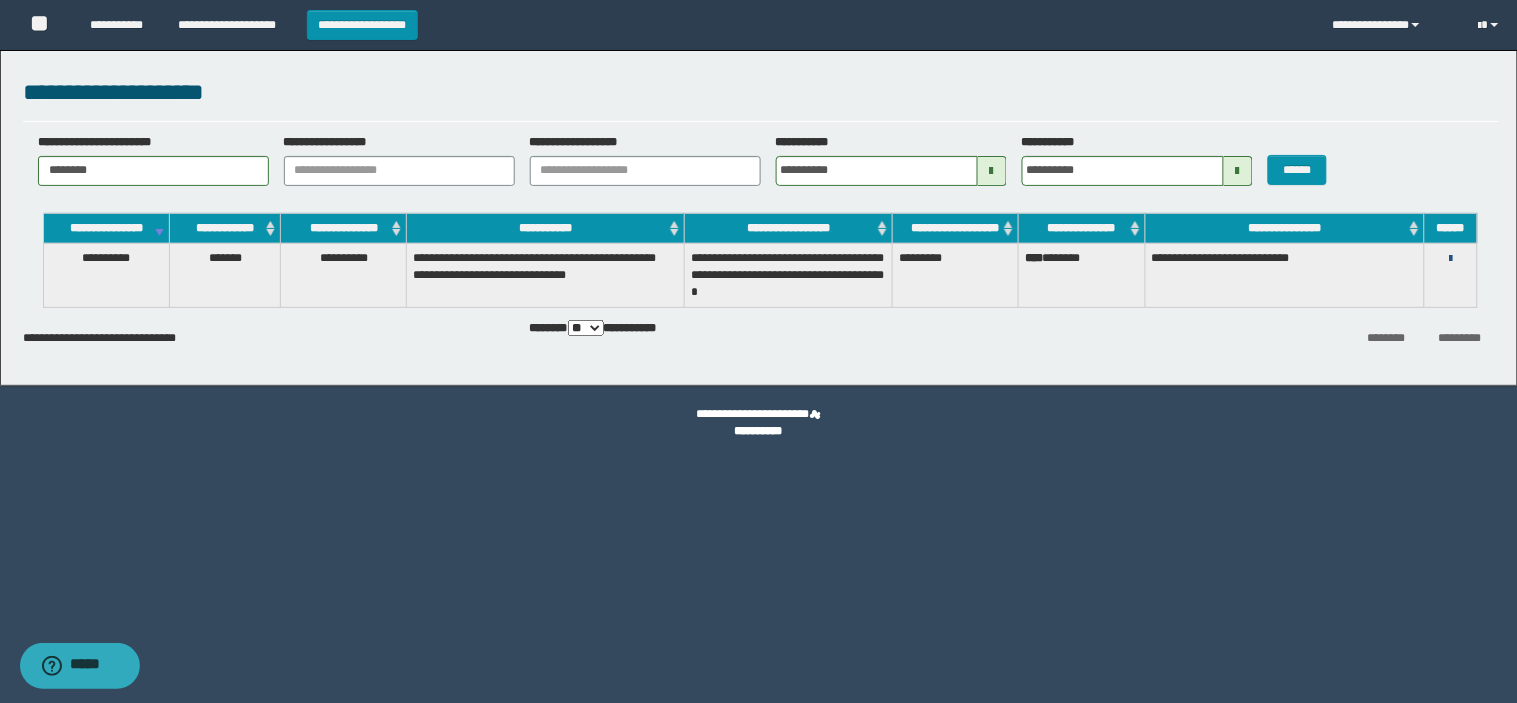 click at bounding box center [1450, 259] 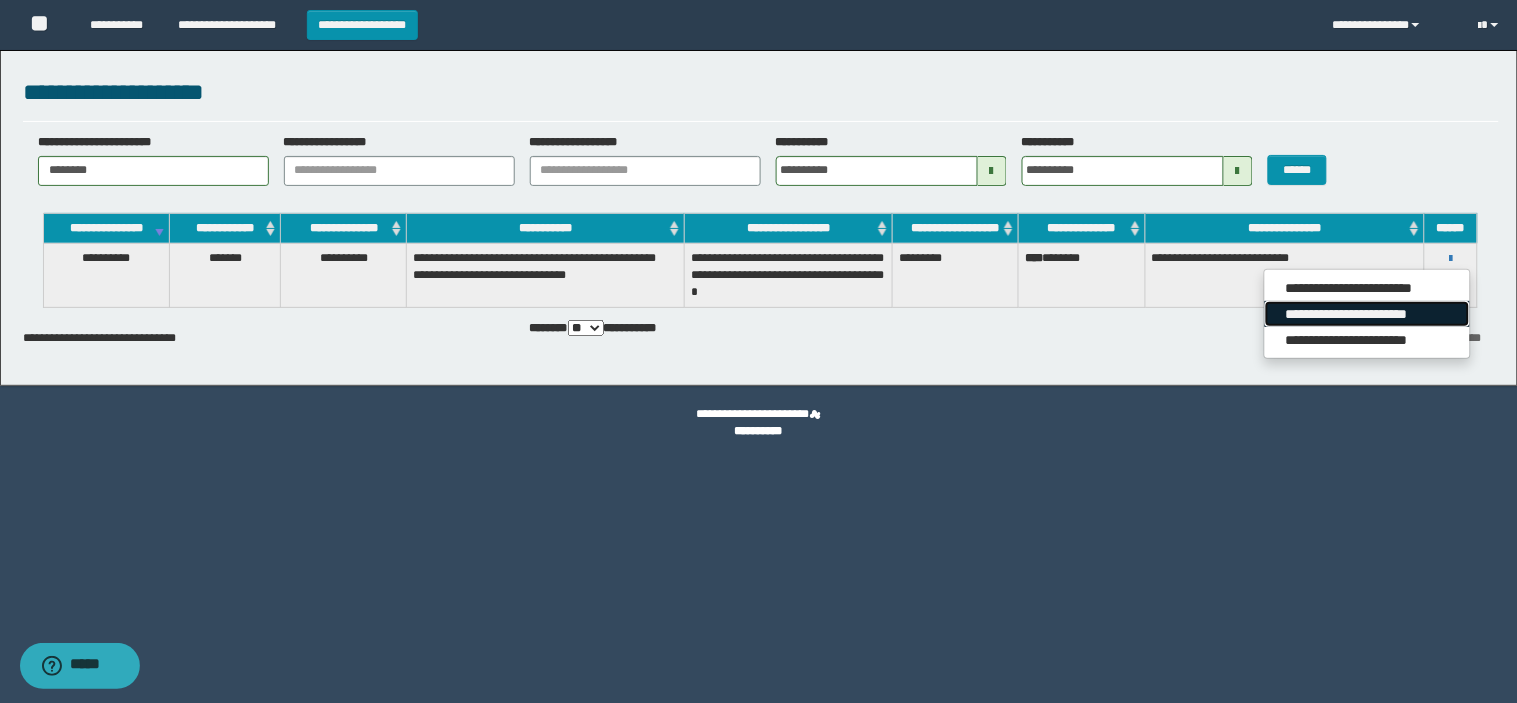 click on "**********" at bounding box center (1367, 314) 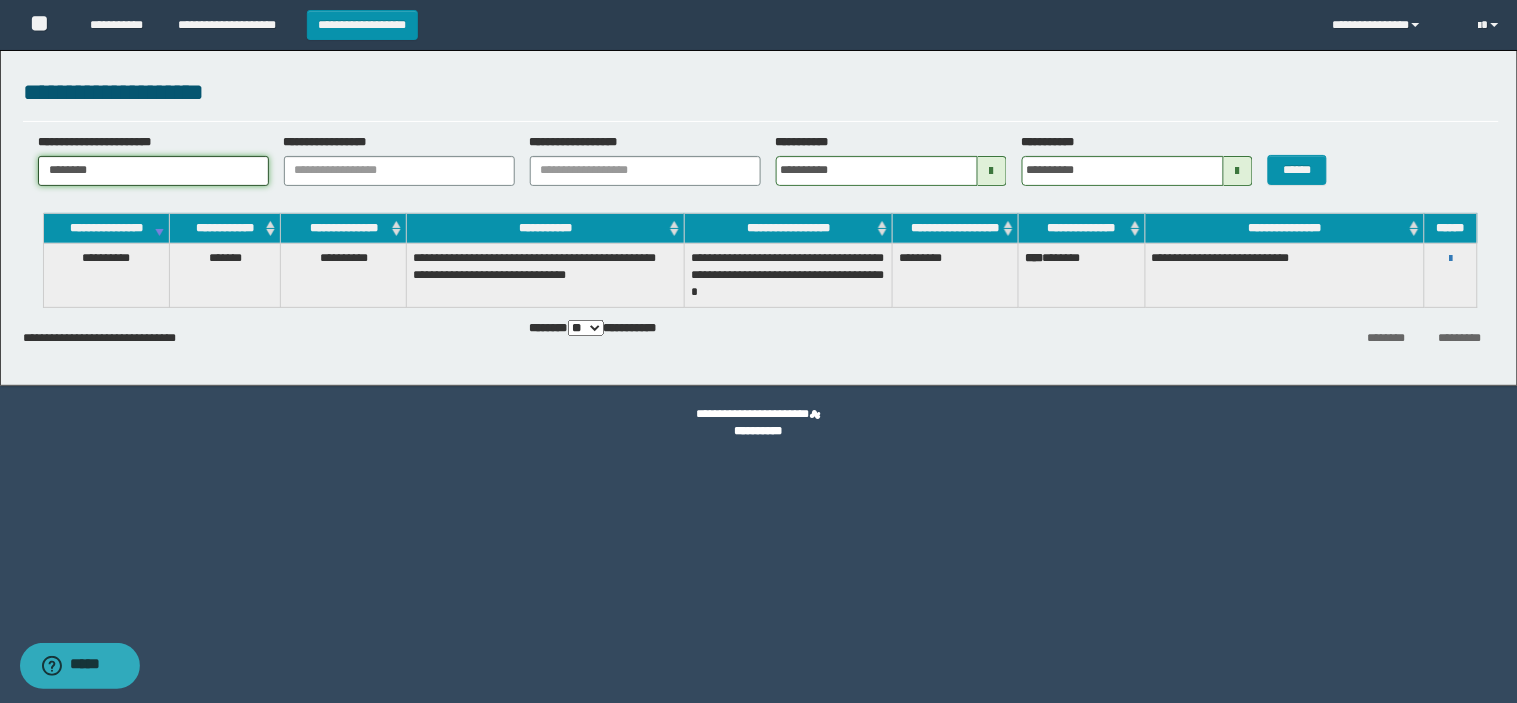 drag, startPoint x: 231, startPoint y: 175, endPoint x: 0, endPoint y: 213, distance: 234.10468 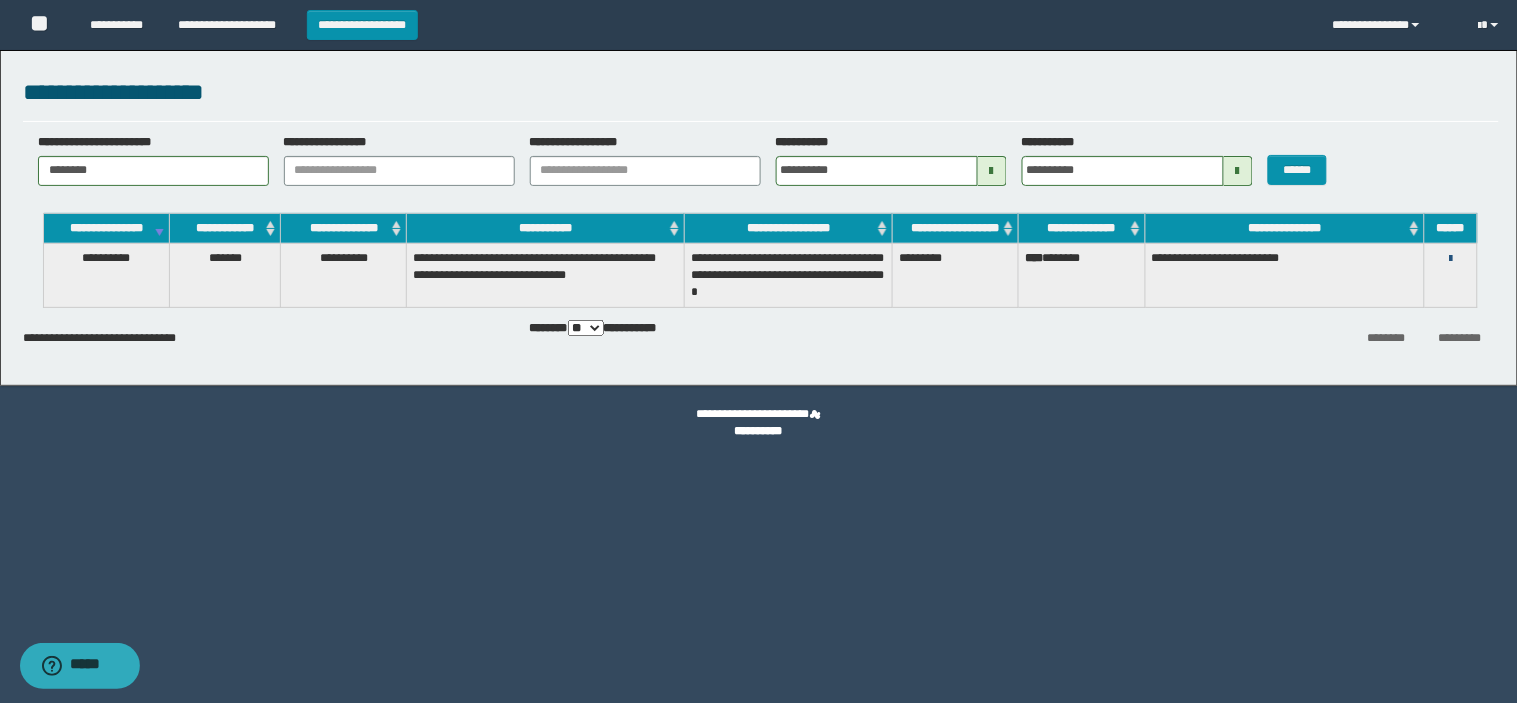click at bounding box center (1450, 259) 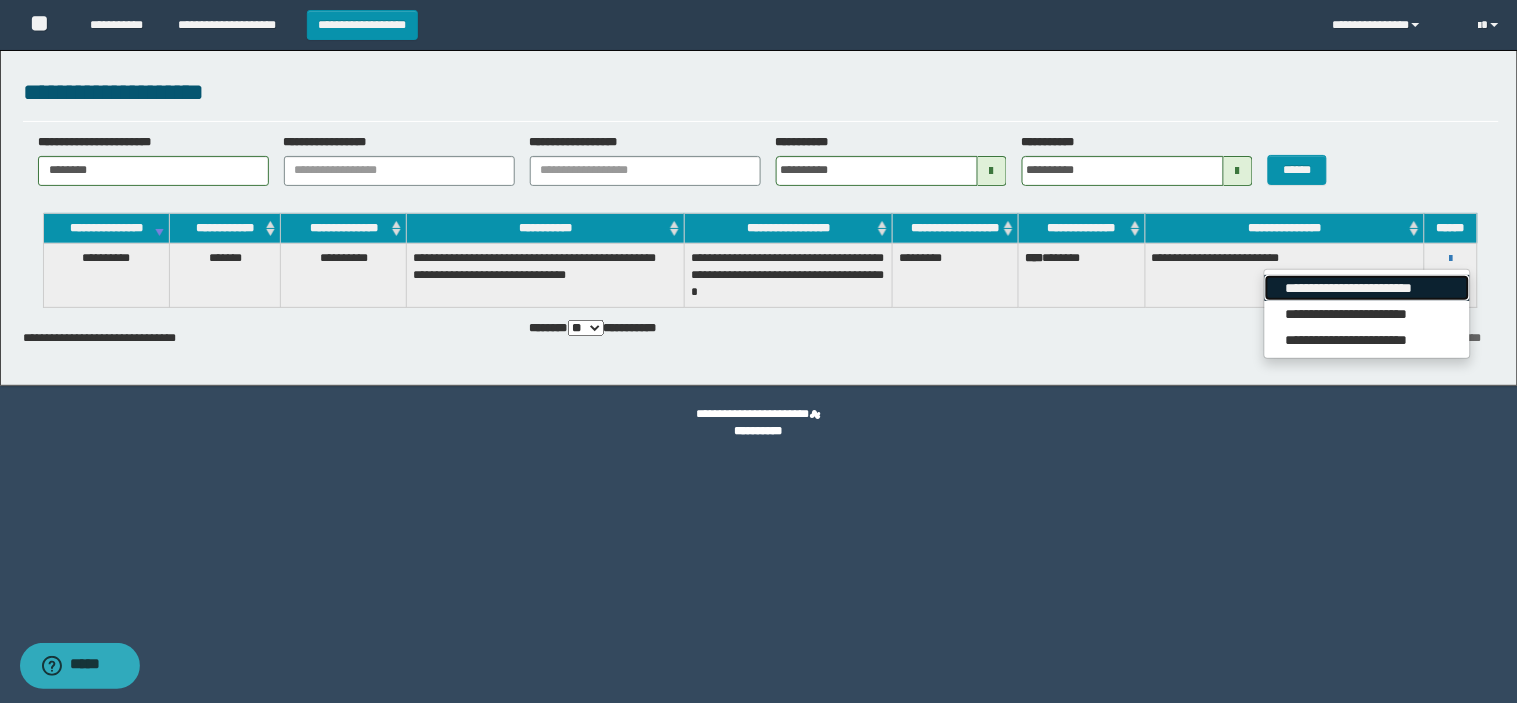 click on "**********" at bounding box center [1367, 288] 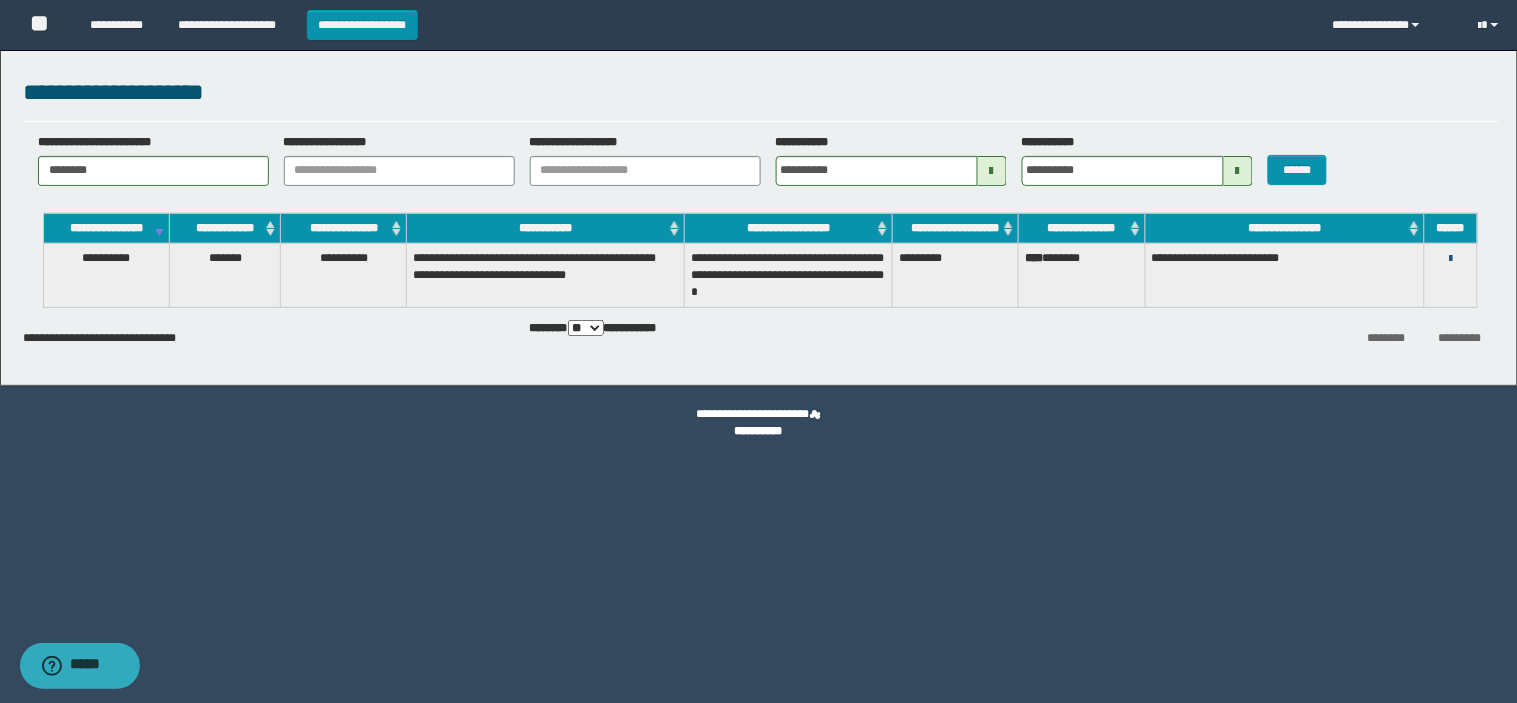 click at bounding box center [1450, 259] 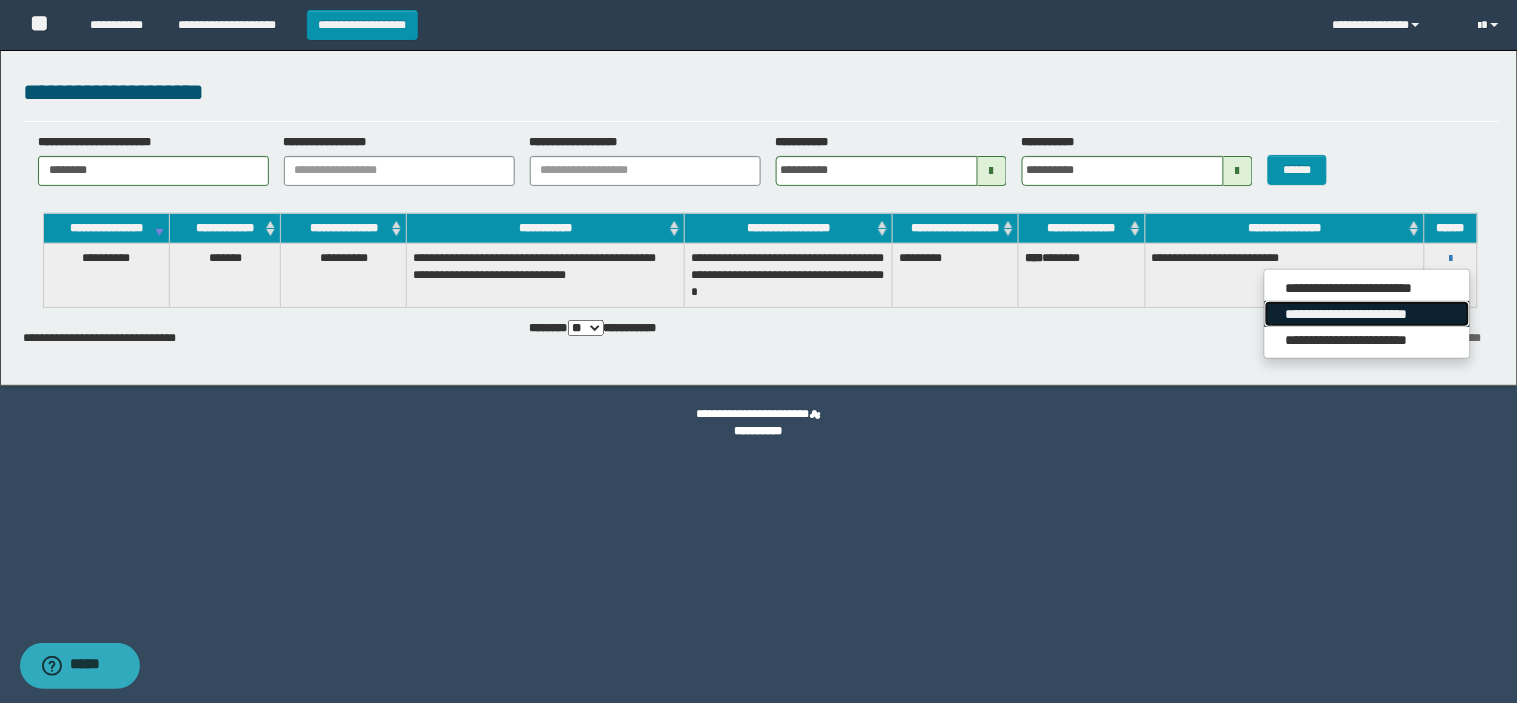 drag, startPoint x: 1375, startPoint y: 304, endPoint x: 1358, endPoint y: 286, distance: 24.758837 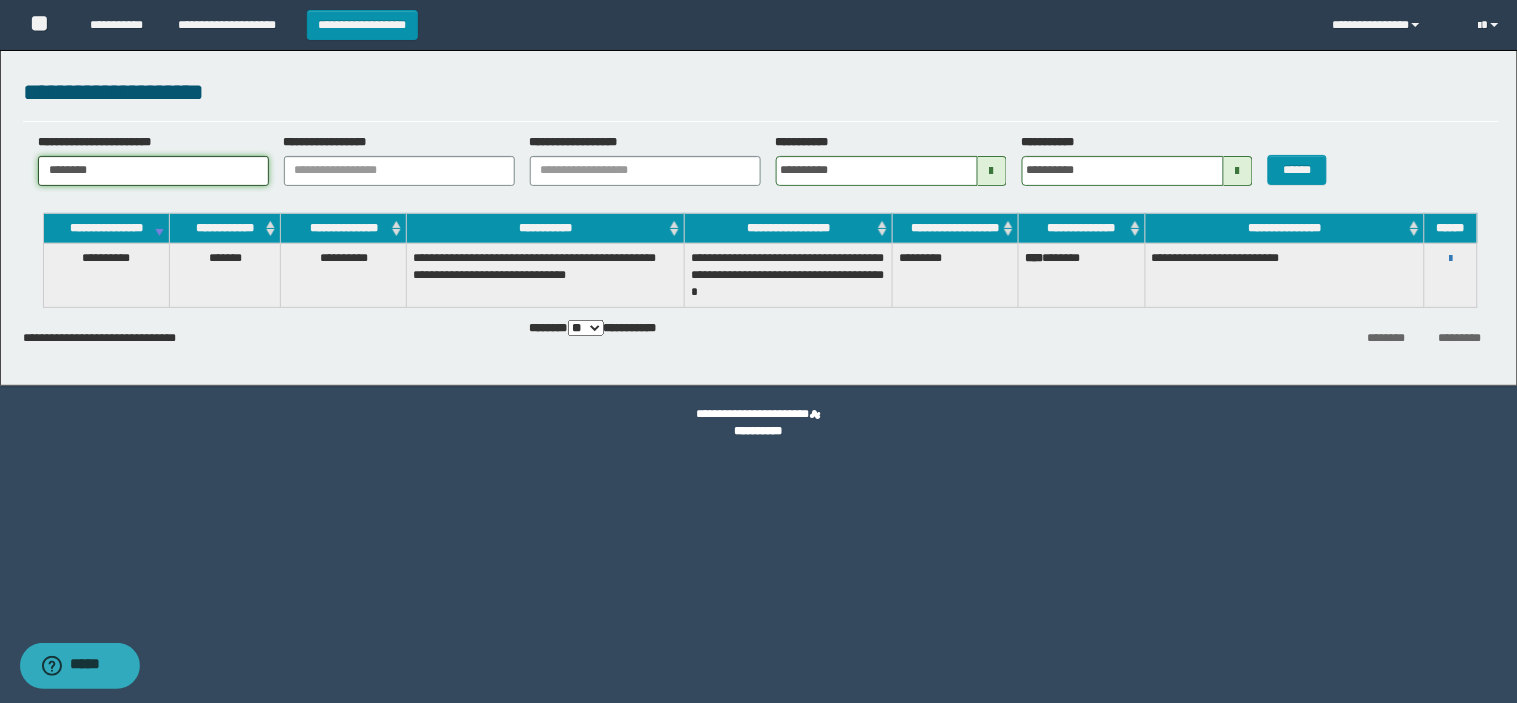drag, startPoint x: 95, startPoint y: 174, endPoint x: 0, endPoint y: 171, distance: 95.047356 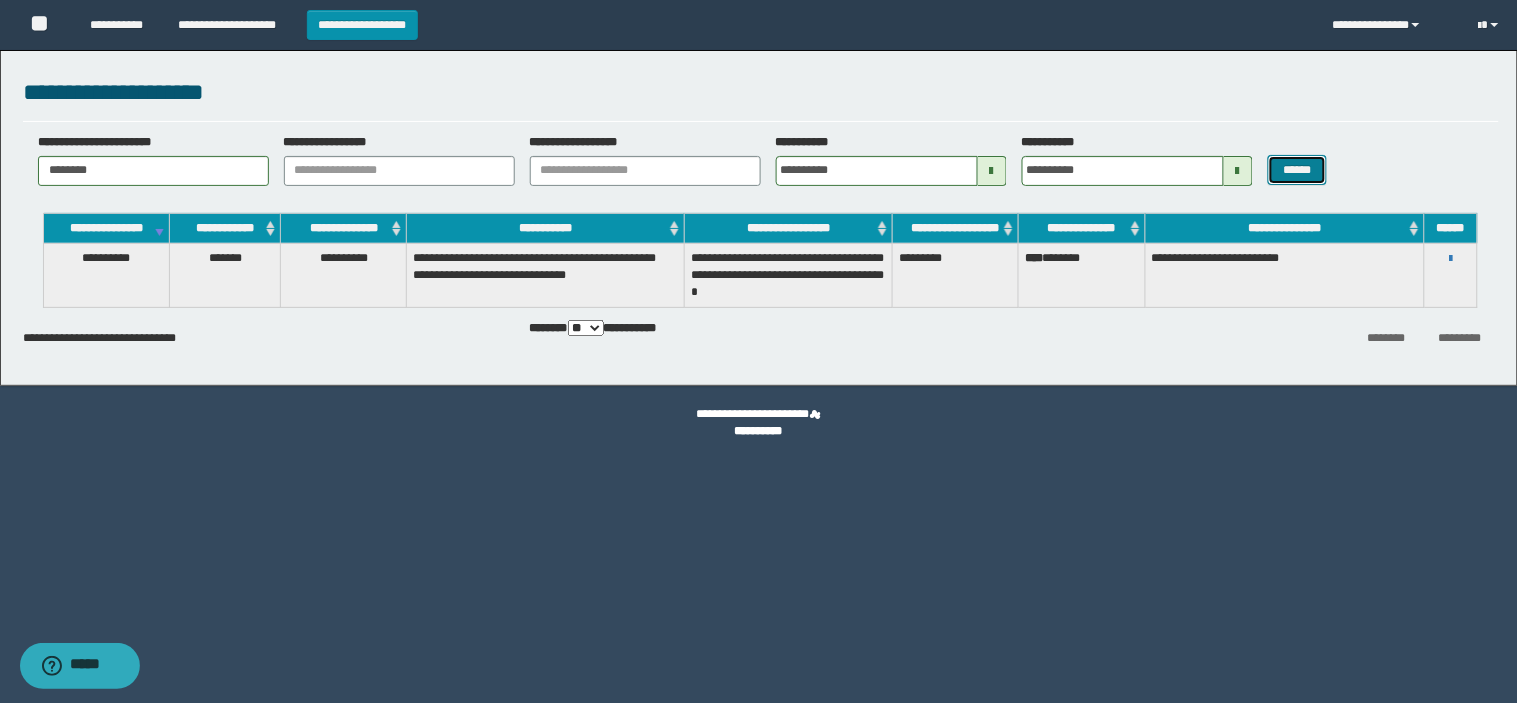 click on "******" at bounding box center (1298, 170) 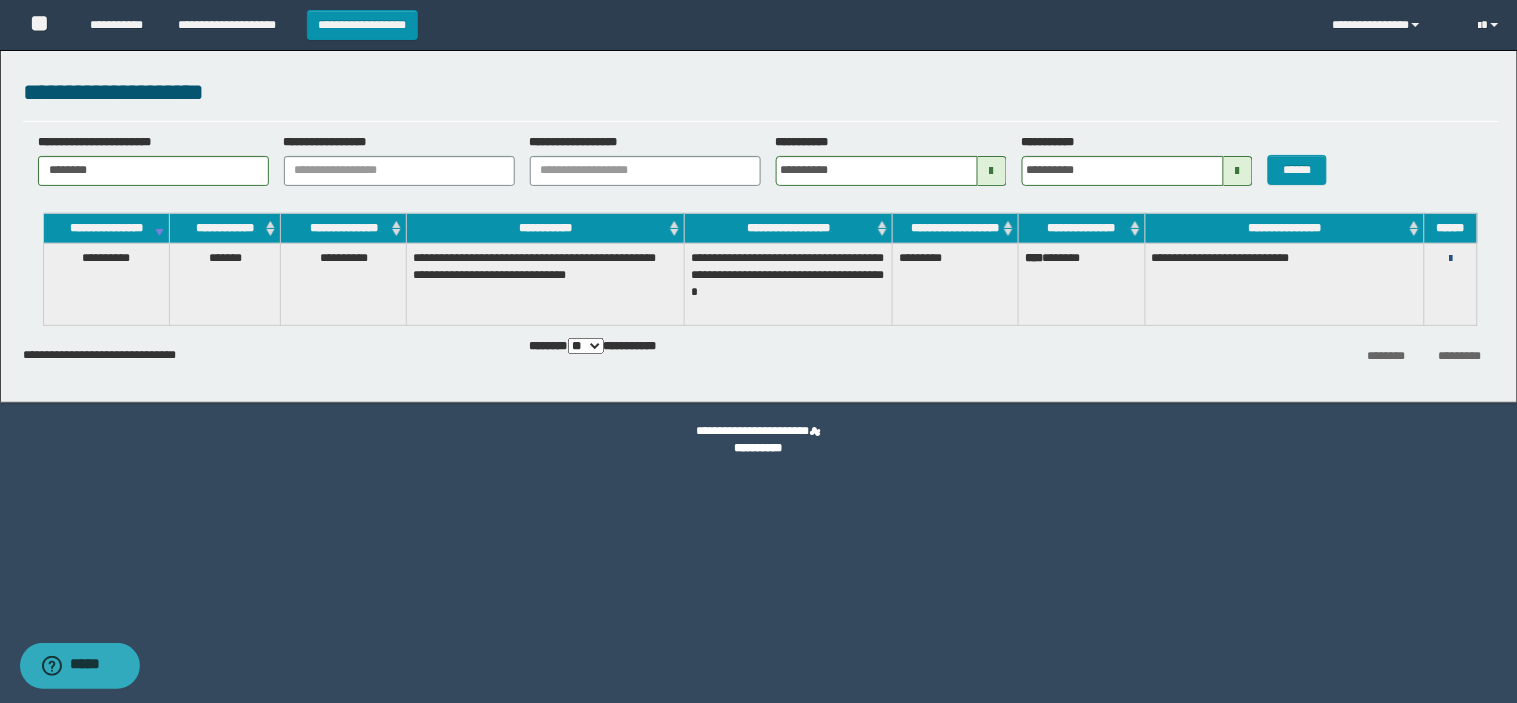 drag, startPoint x: 1457, startPoint y: 254, endPoint x: 1452, endPoint y: 263, distance: 10.29563 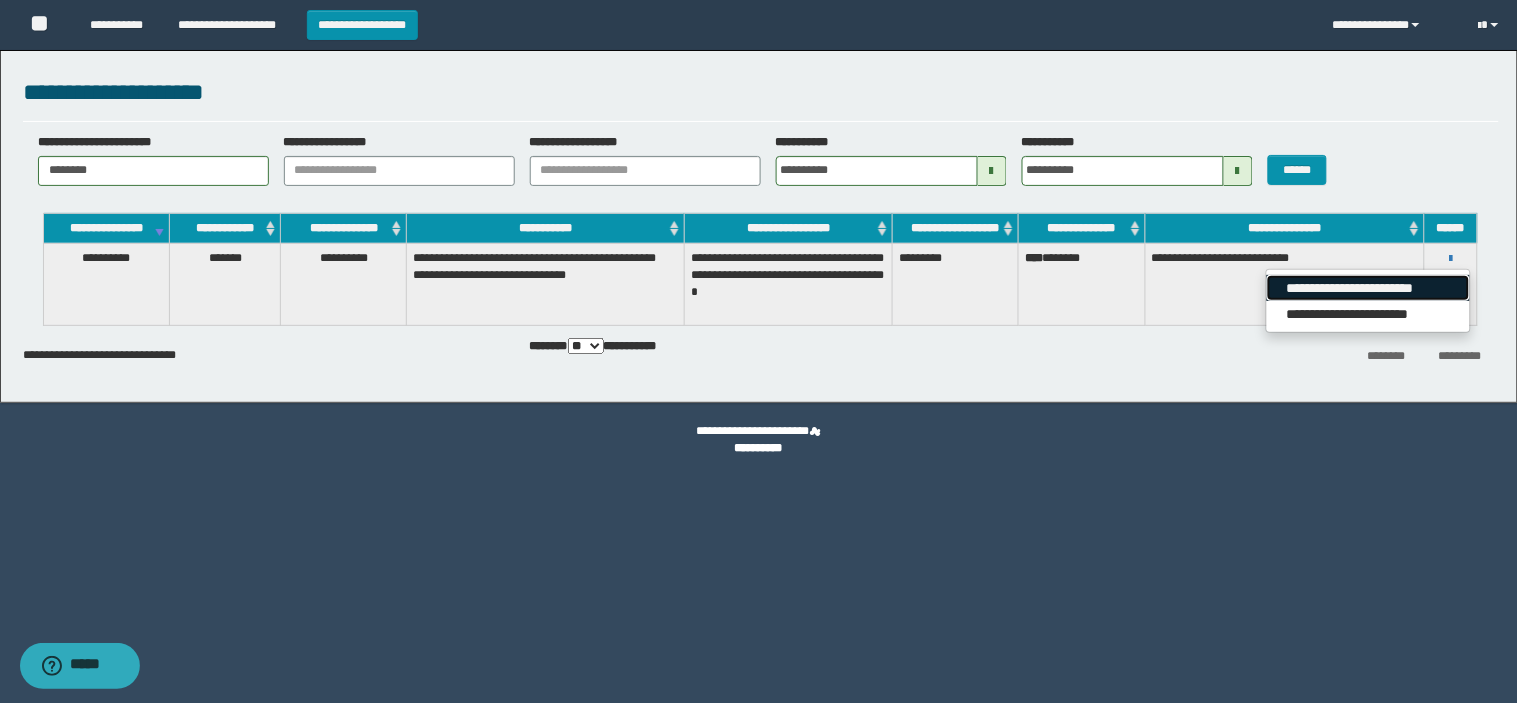 click on "**********" at bounding box center (1368, 288) 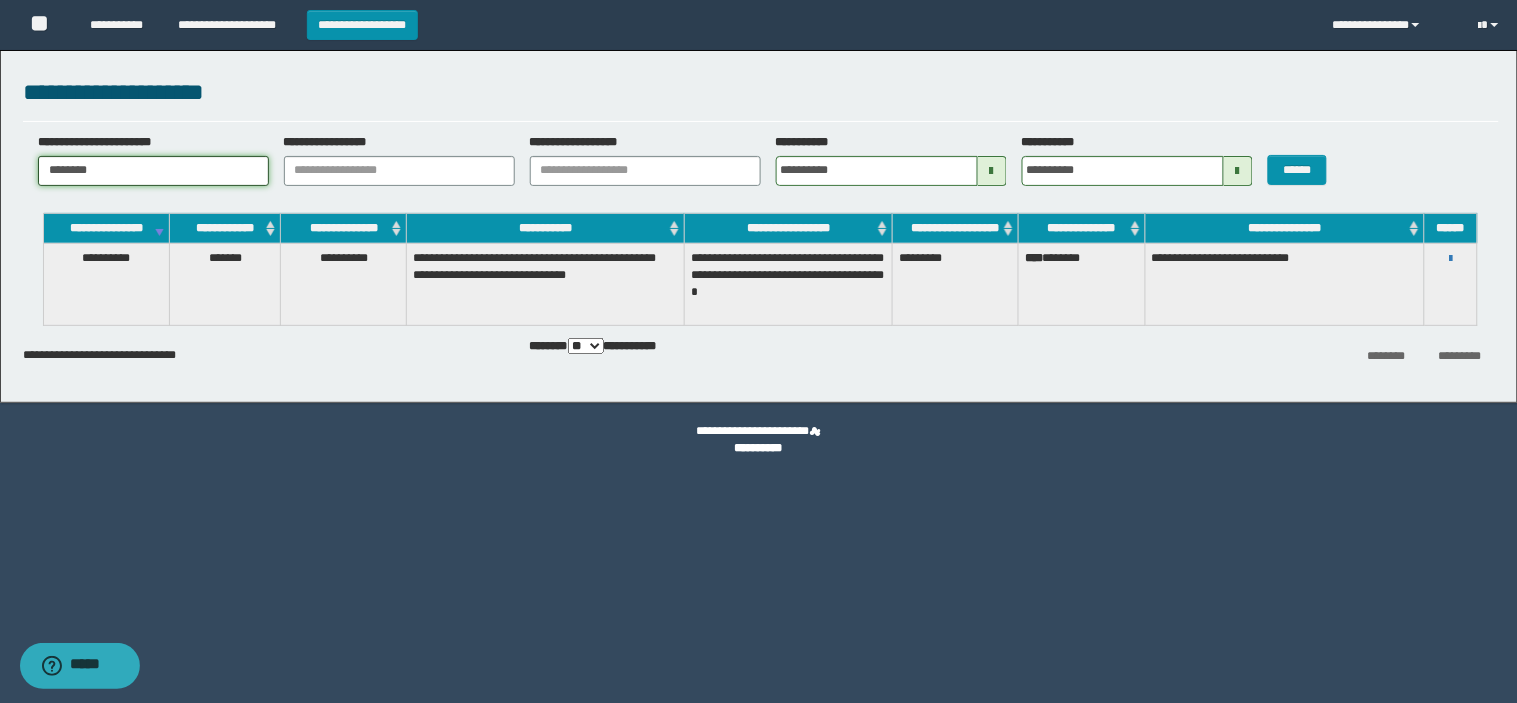 drag, startPoint x: 193, startPoint y: 172, endPoint x: 0, endPoint y: 186, distance: 193.50711 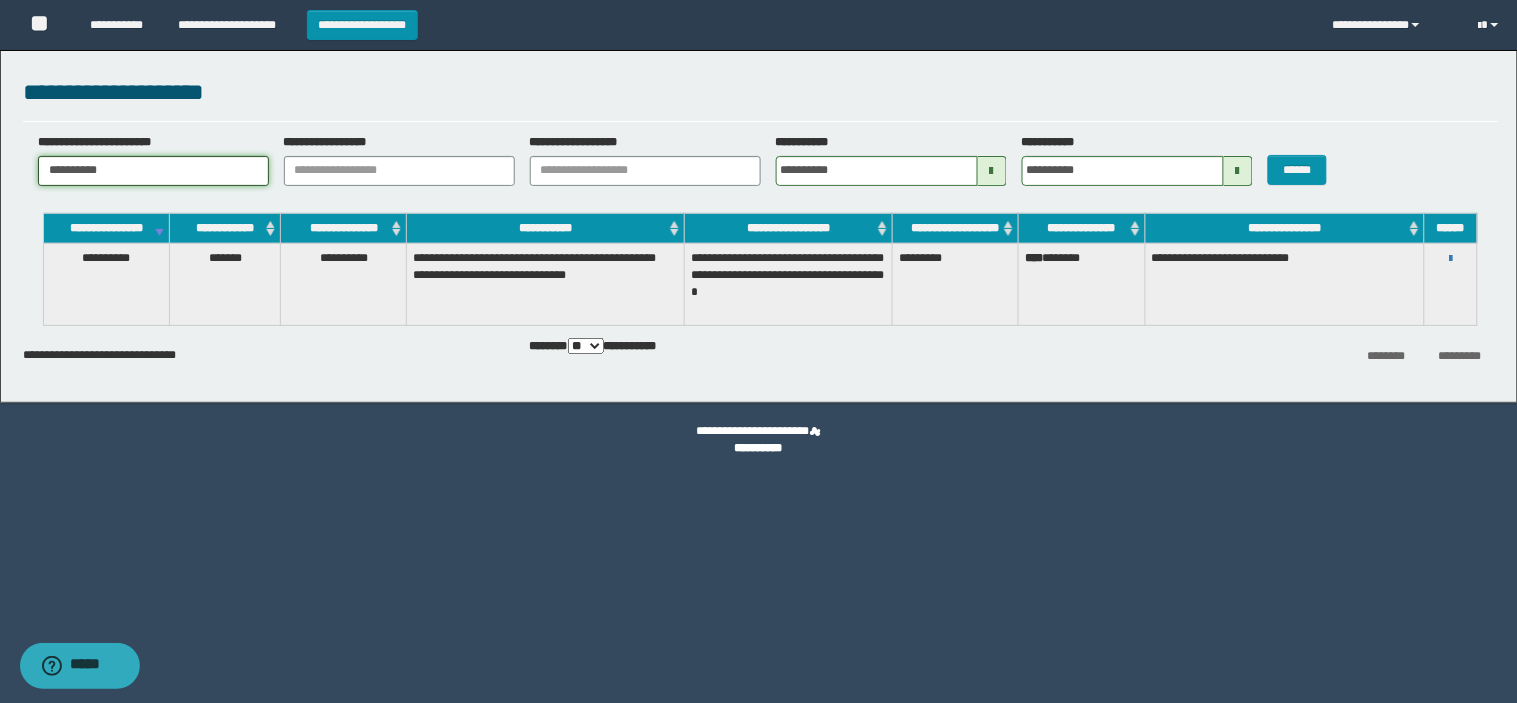 type on "**********" 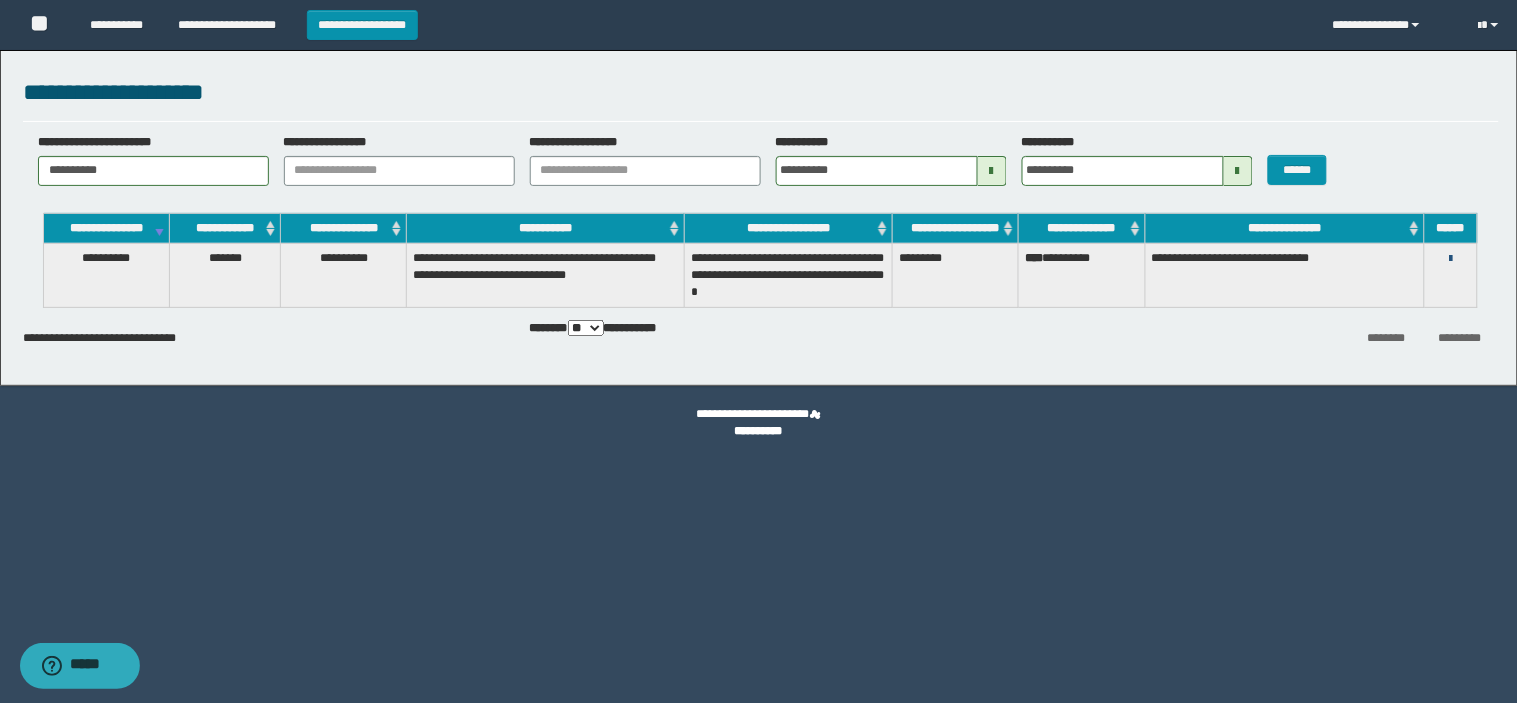 click at bounding box center (1450, 259) 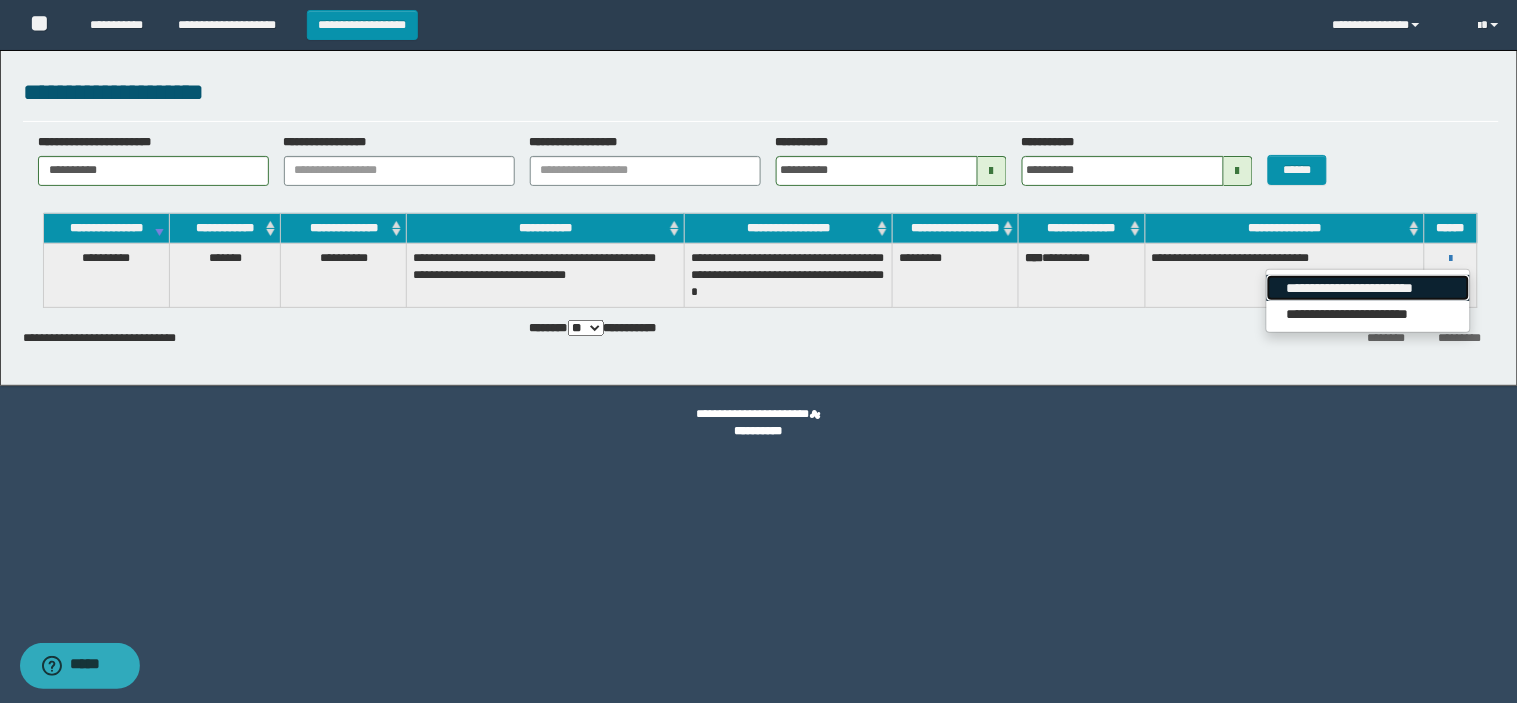 drag, startPoint x: 1431, startPoint y: 281, endPoint x: 1291, endPoint y: 330, distance: 148.32735 